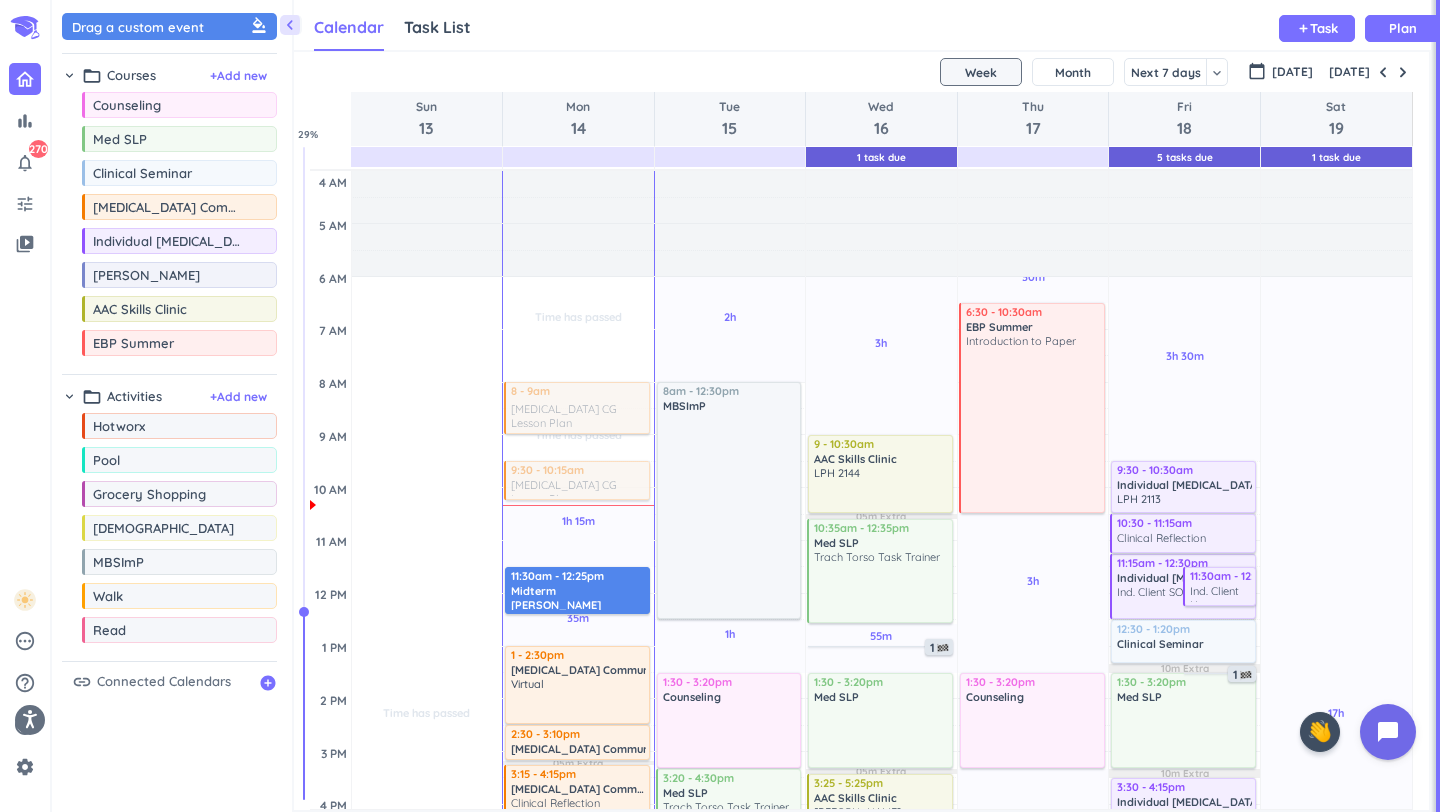 scroll, scrollTop: 0, scrollLeft: 0, axis: both 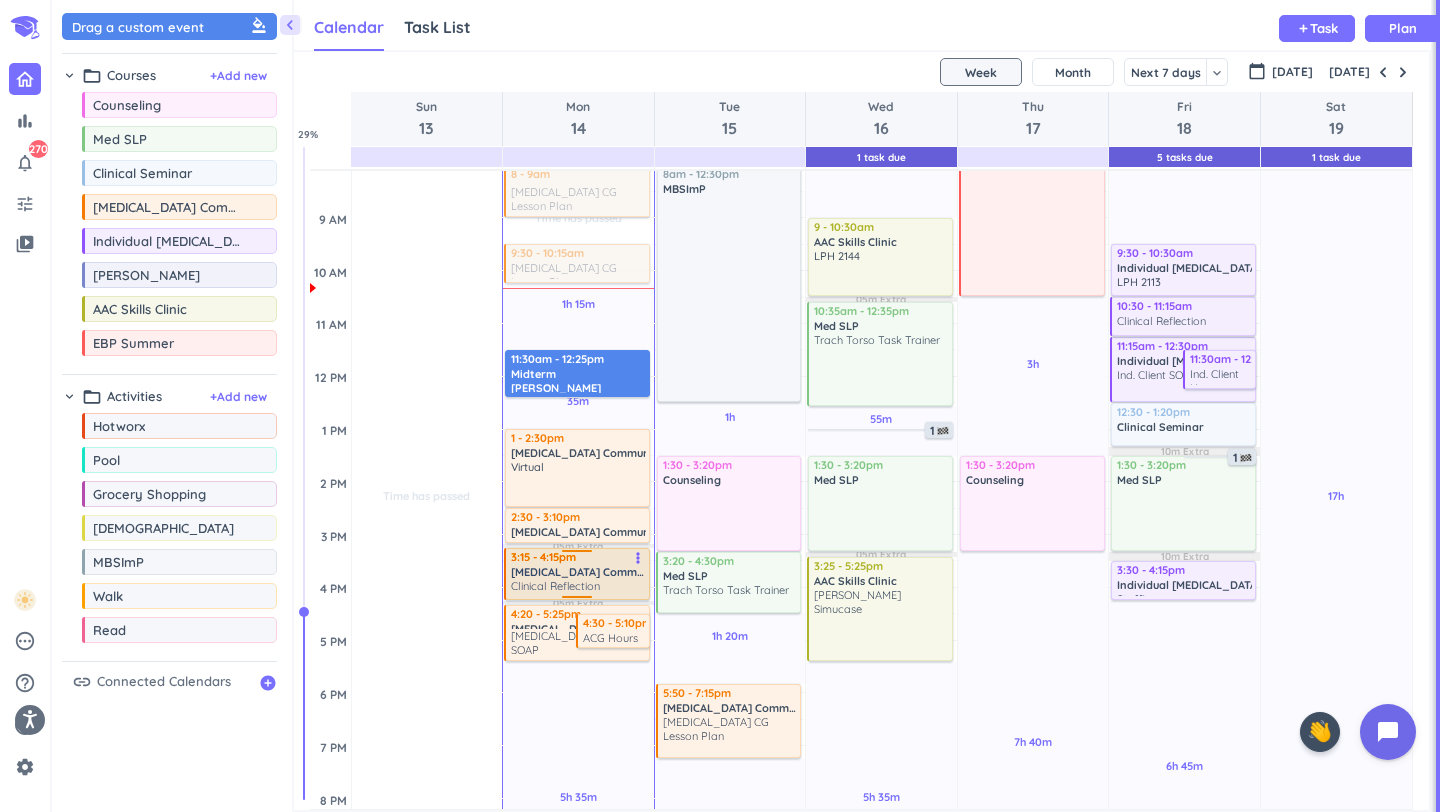 click on "Clinical Reflection" at bounding box center [578, 586] 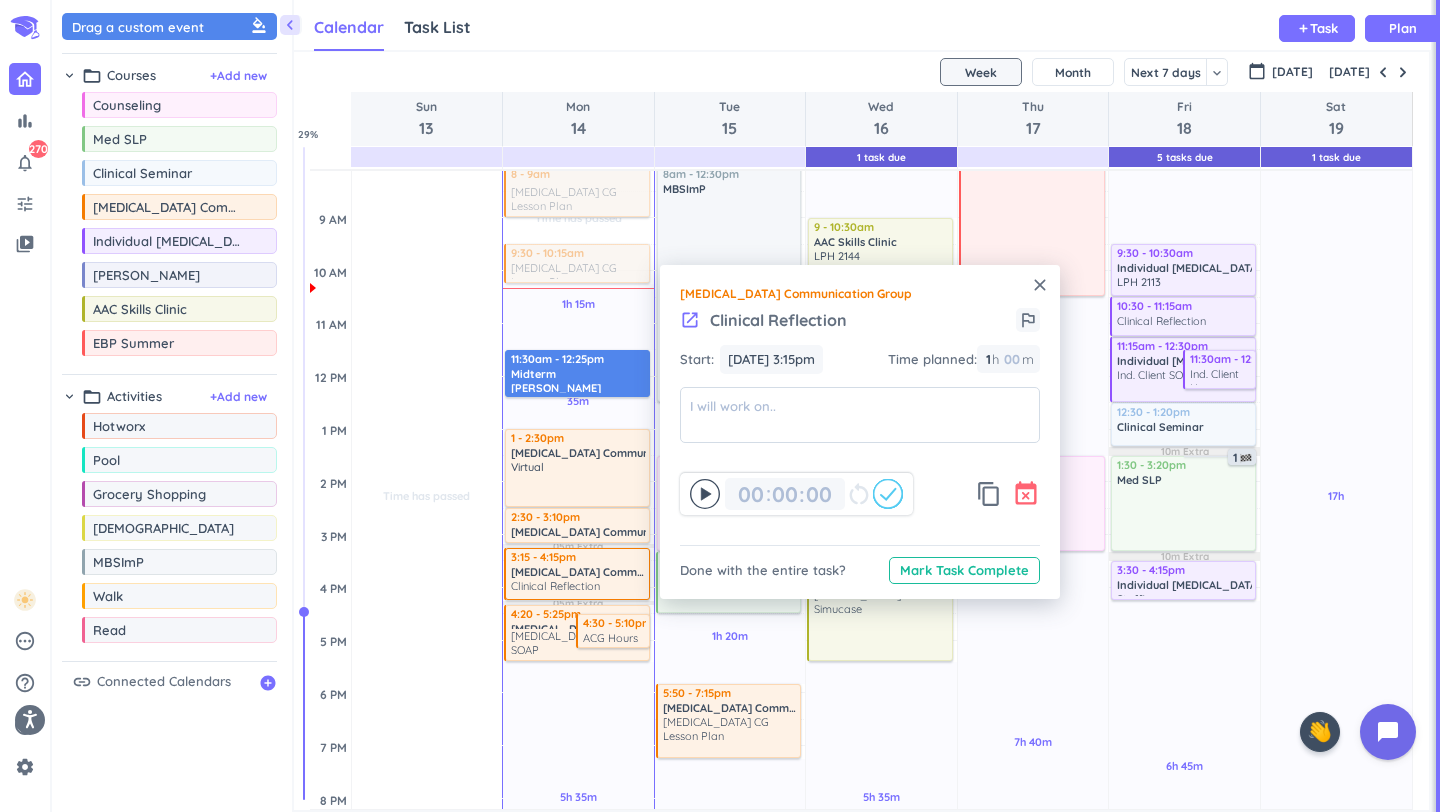 click on "event_busy" at bounding box center [1026, 494] 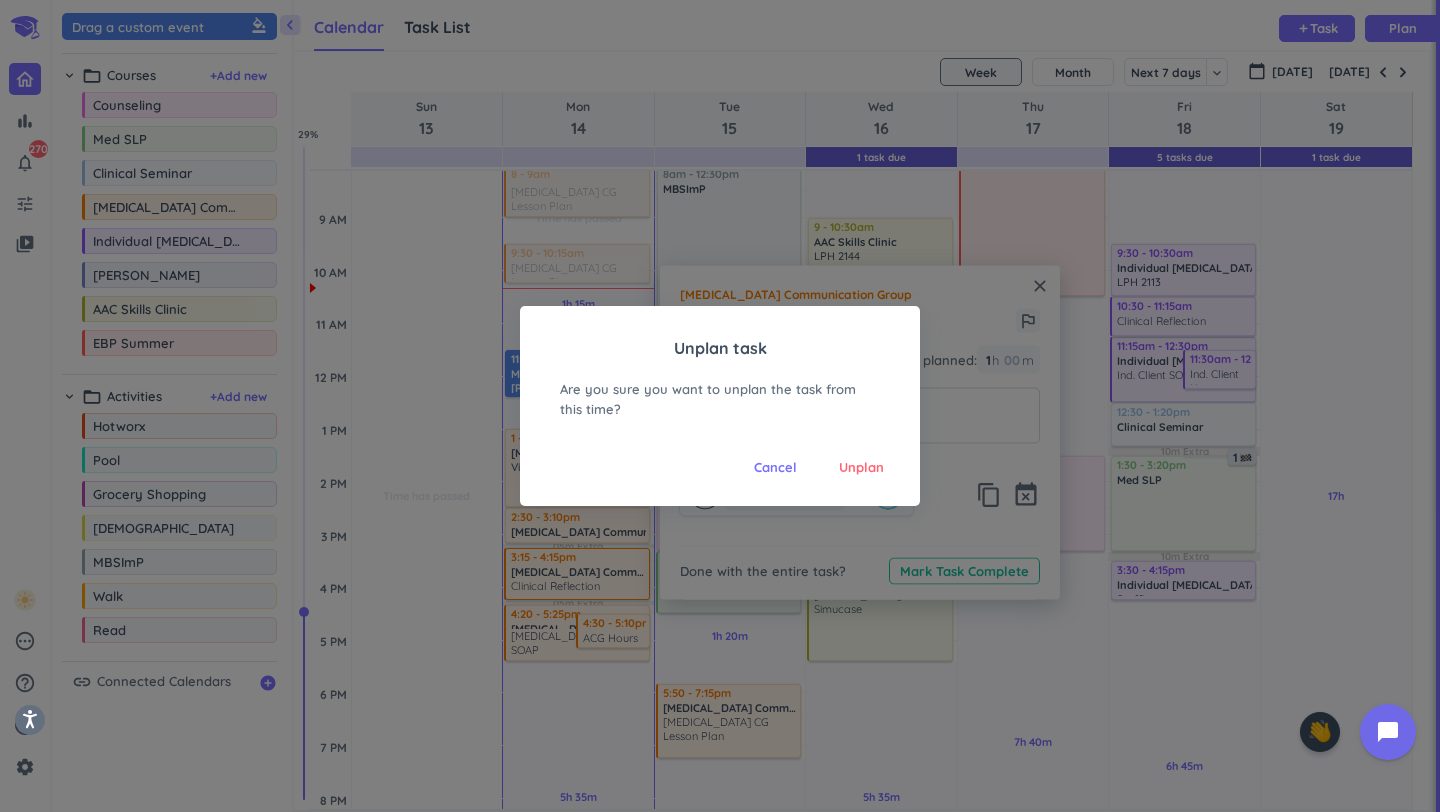 click on "Unplan" at bounding box center [861, 468] 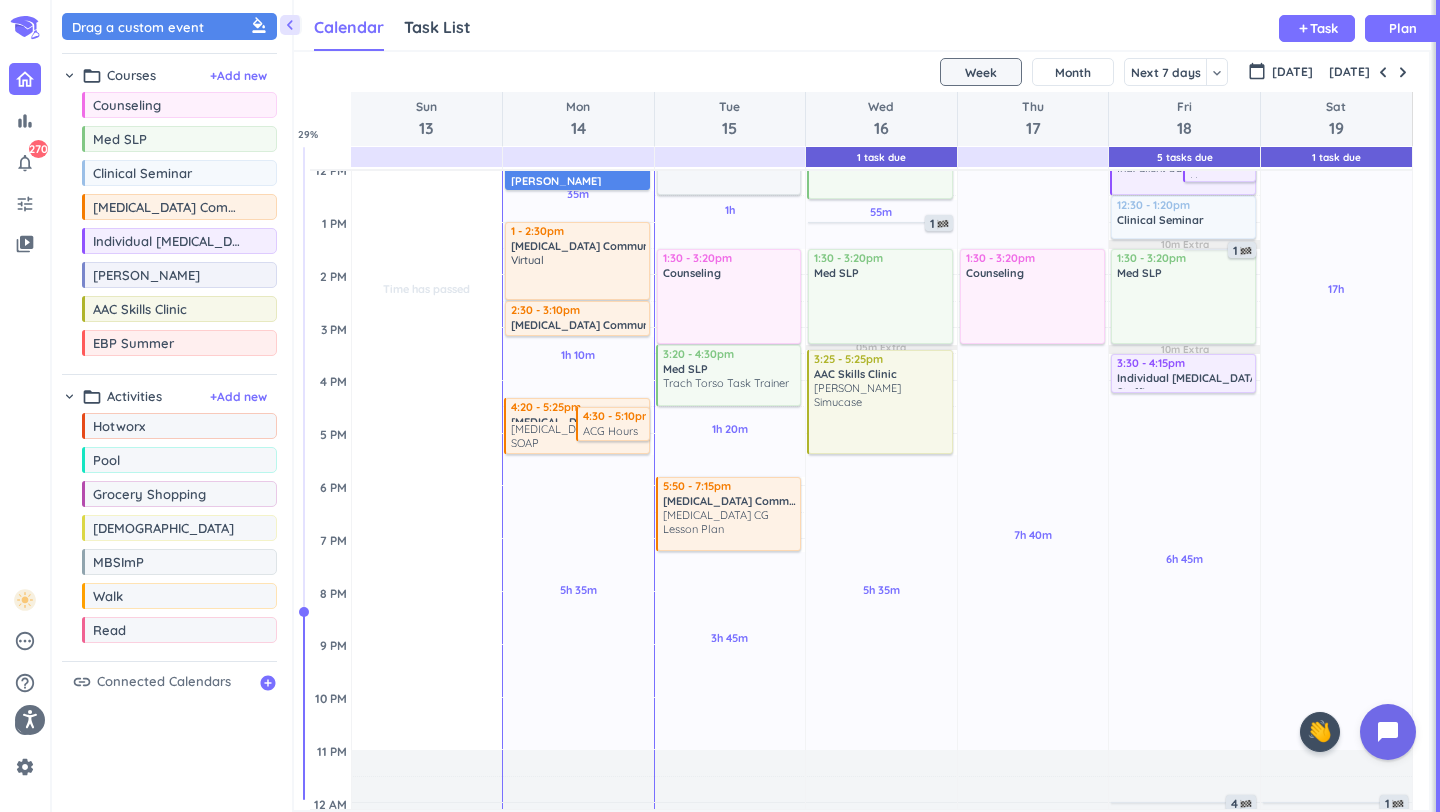scroll, scrollTop: 425, scrollLeft: 0, axis: vertical 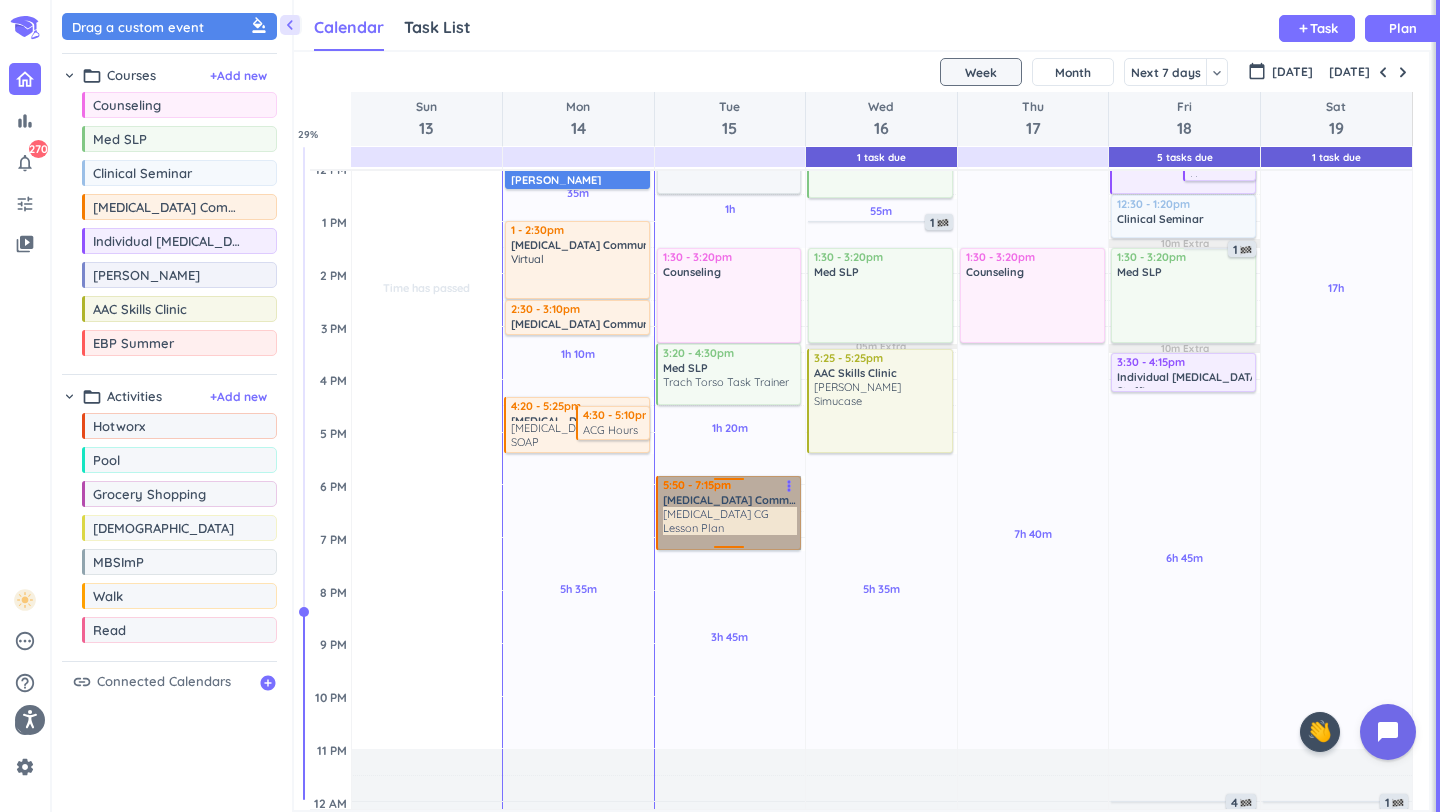 click on "5:50 - 7:15pm [MEDICAL_DATA] Communication Group [MEDICAL_DATA] CG Lesson Plan  more_vert" at bounding box center (729, 513) 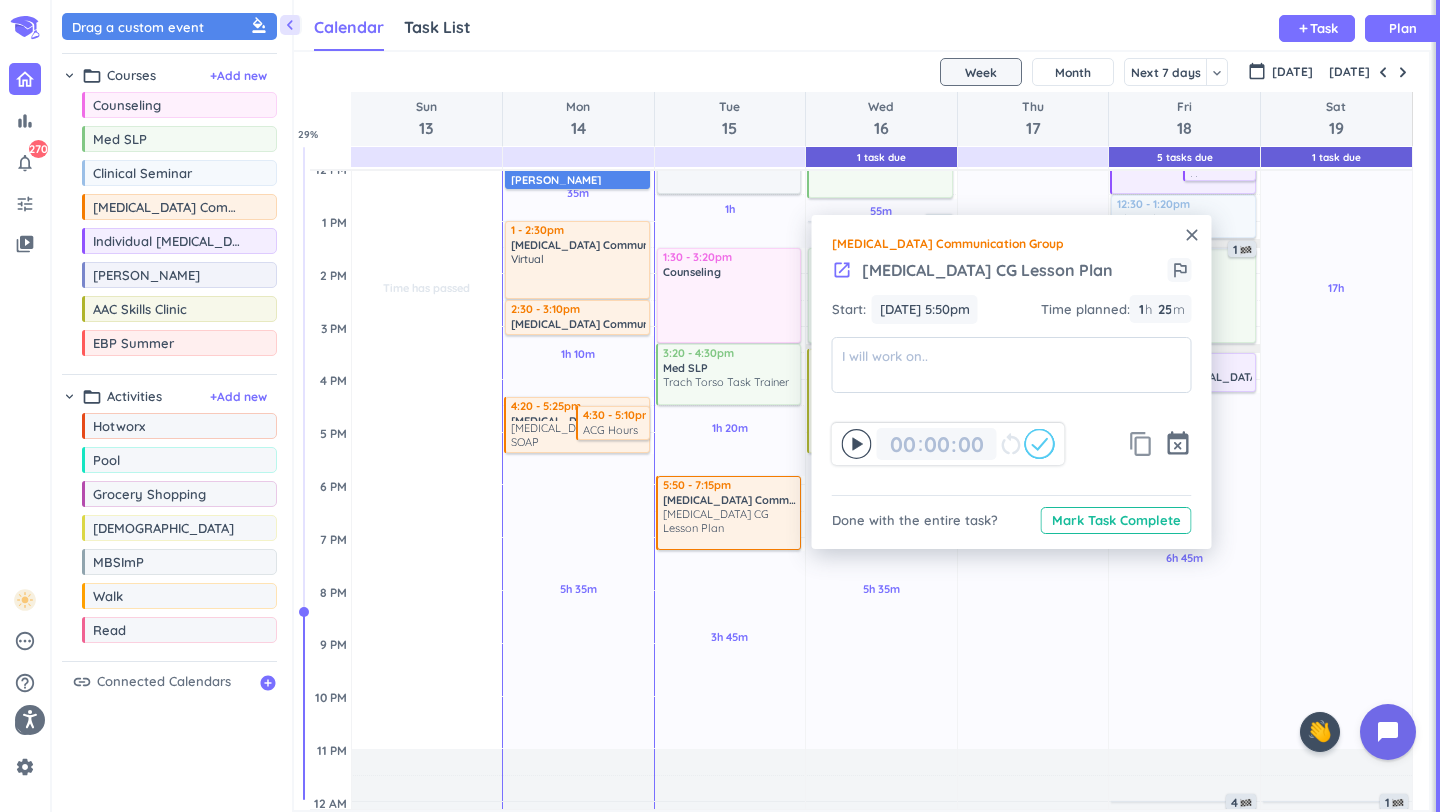 click on "content_copy" at bounding box center (1141, 444) 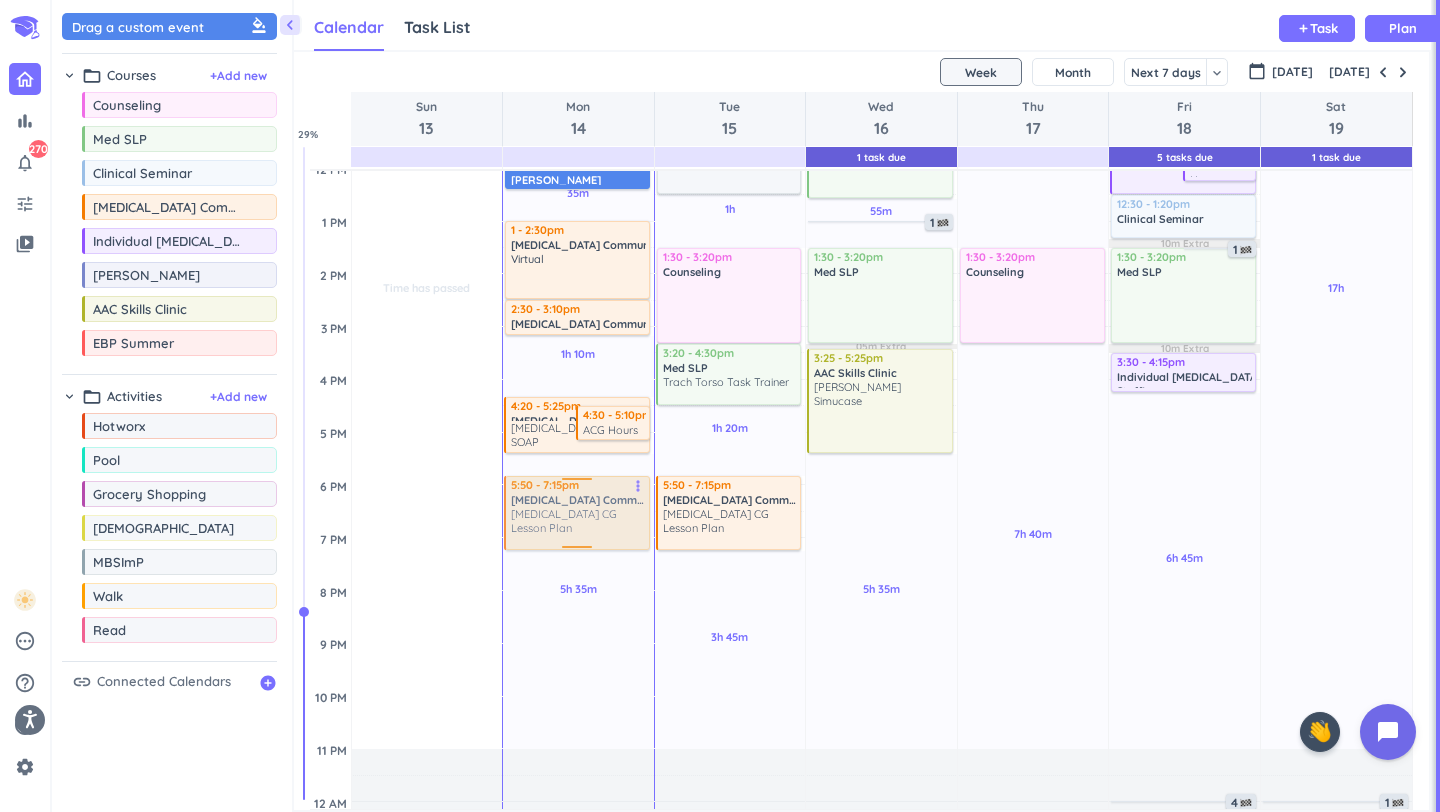 drag, startPoint x: 764, startPoint y: 512, endPoint x: 587, endPoint y: 501, distance: 177.34148 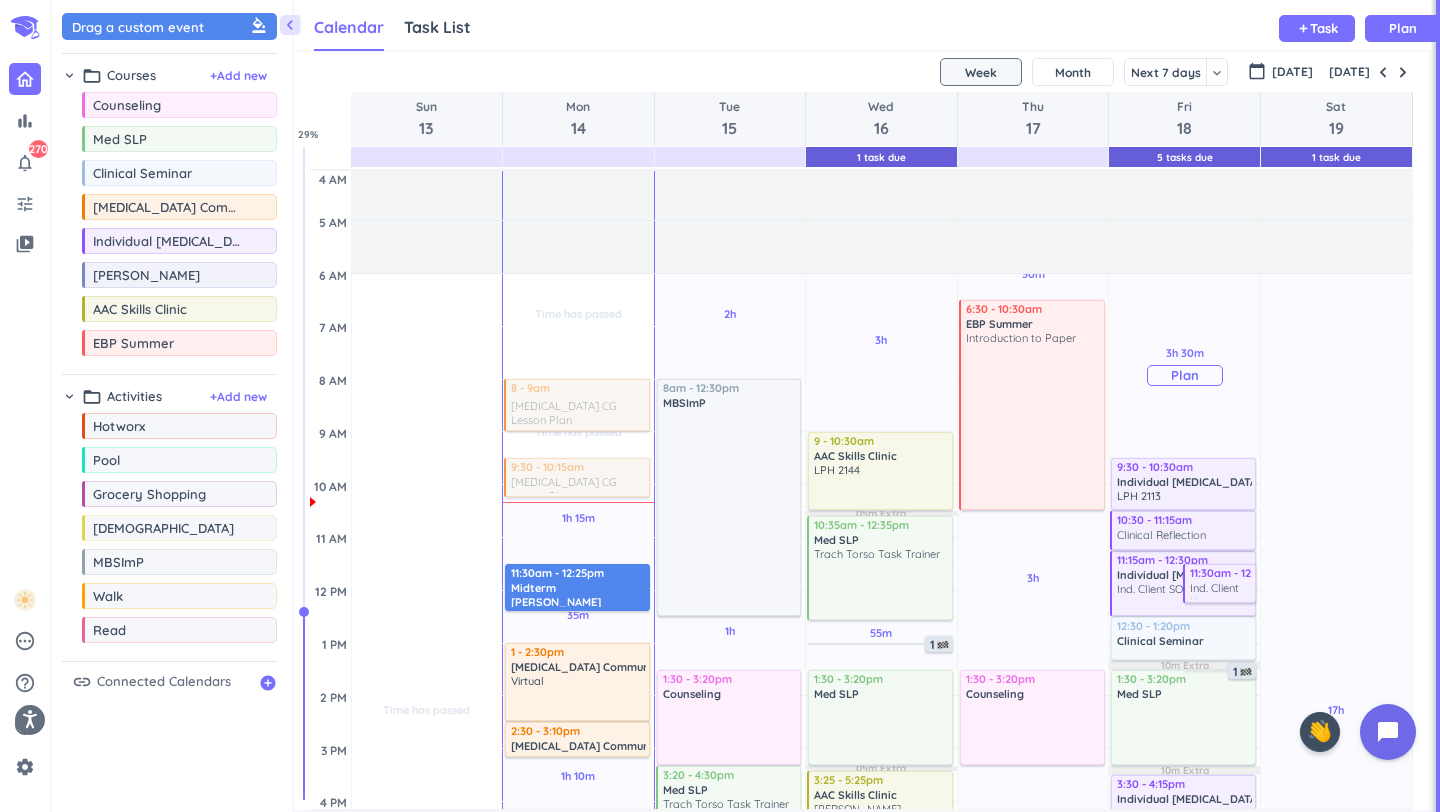 scroll, scrollTop: 153, scrollLeft: 0, axis: vertical 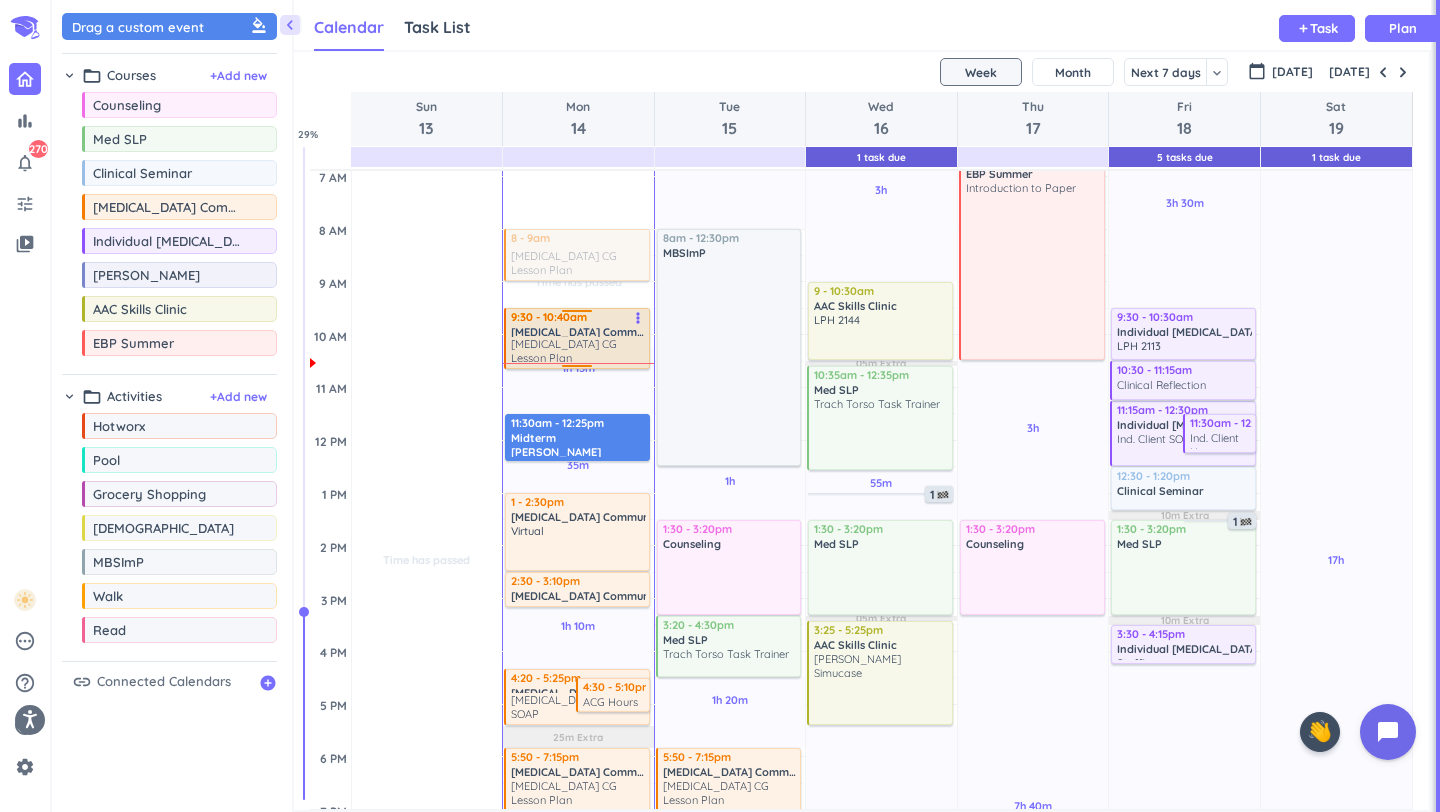 drag, startPoint x: 585, startPoint y: 347, endPoint x: 587, endPoint y: 365, distance: 18.110771 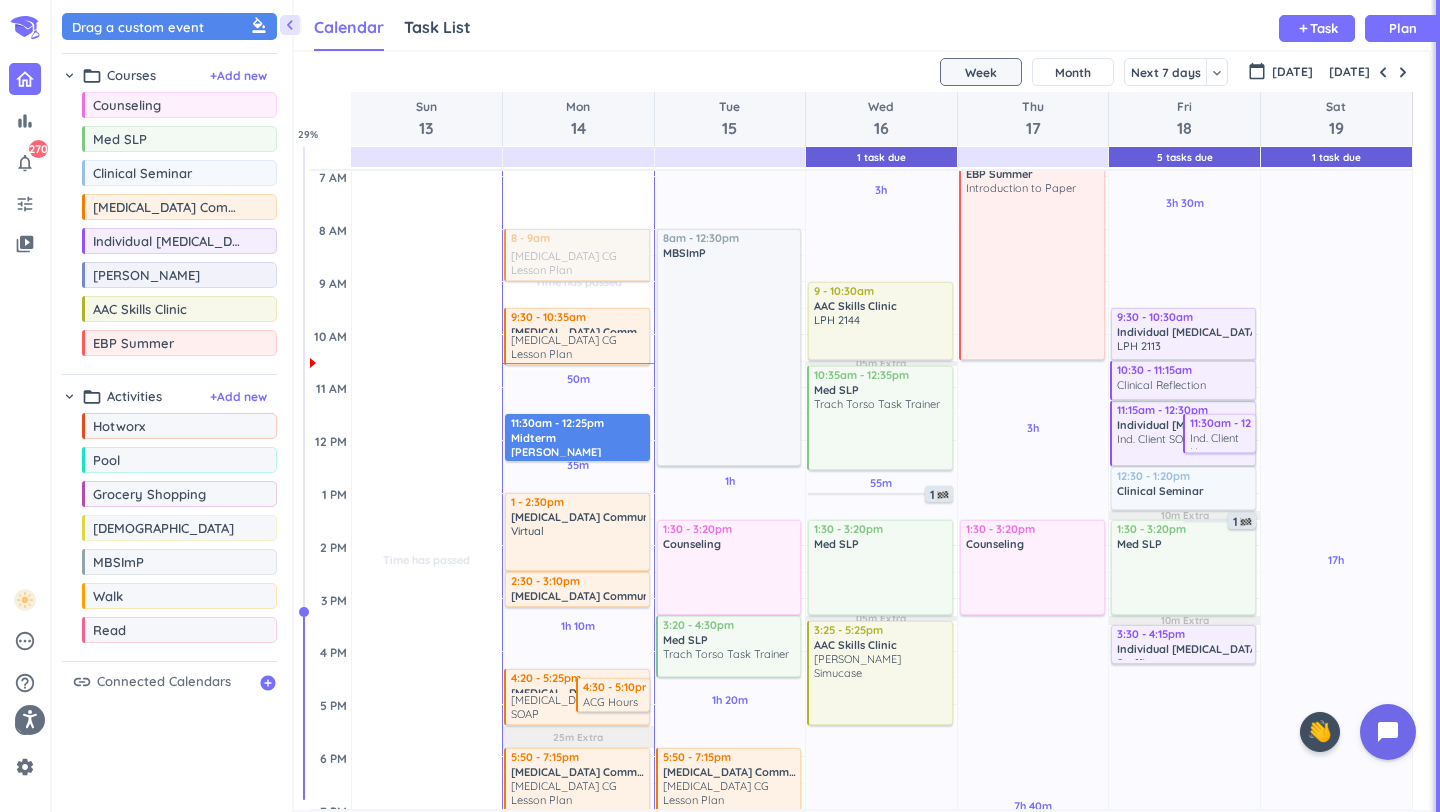 click on "Time has passed Past due Plan Time has passed Past due Plan 50m Past due Plan 35m Past due Plan 1h 10m Past due Plan 3h 45m Past due Plan 25m Extra Adjust Awake Time Adjust Awake Time 4:20 - 5:25pm [MEDICAL_DATA] Communication Group [MEDICAL_DATA] CG SOAP more_vert 4:30 - 5:10pm ACG Hours more_vert 8 - 9am [MEDICAL_DATA] Communication Group [MEDICAL_DATA] CG Lesson Plan  more_vert 9:30 - 10:40am [MEDICAL_DATA] Communication Group [MEDICAL_DATA] CG Lesson Plan  more_vert 11:30am - 12:25pm Midterm [PERSON_NAME] Meeting delete_outline 1 - 2:30pm [MEDICAL_DATA] Communication Group delete_outline Virtual 2:30 - 3:10pm [MEDICAL_DATA] Communication Group delete_outline Staffing 5:50 - 7:15pm [MEDICAL_DATA] Communication Group [MEDICAL_DATA] CG Lesson Plan  more_vert 9:30 - 10:35am [MEDICAL_DATA] Communication Group [MEDICAL_DATA] CG Lesson Plan  more_vert" at bounding box center [578, 651] 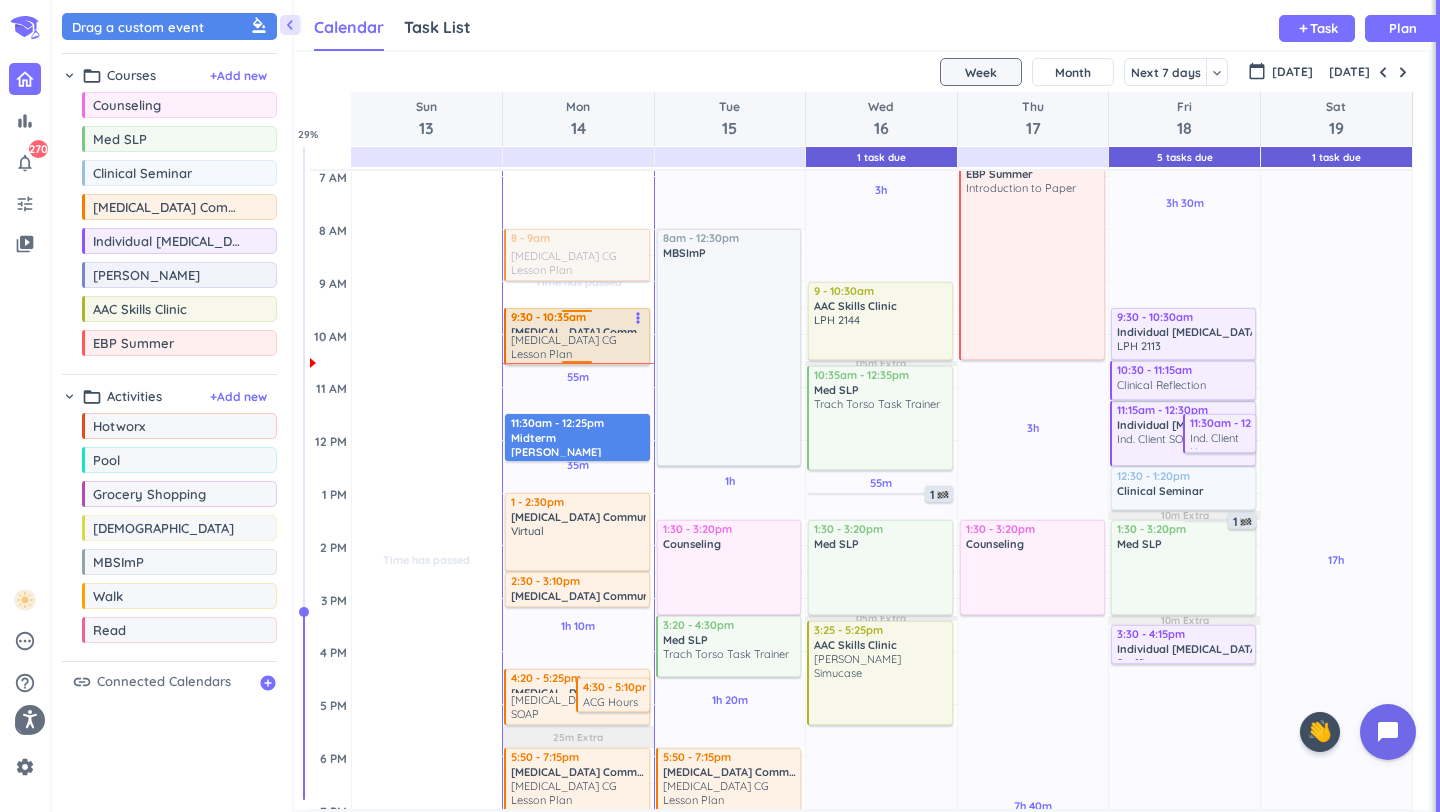 click on "[MEDICAL_DATA] CG Lesson Plan" at bounding box center (578, 347) 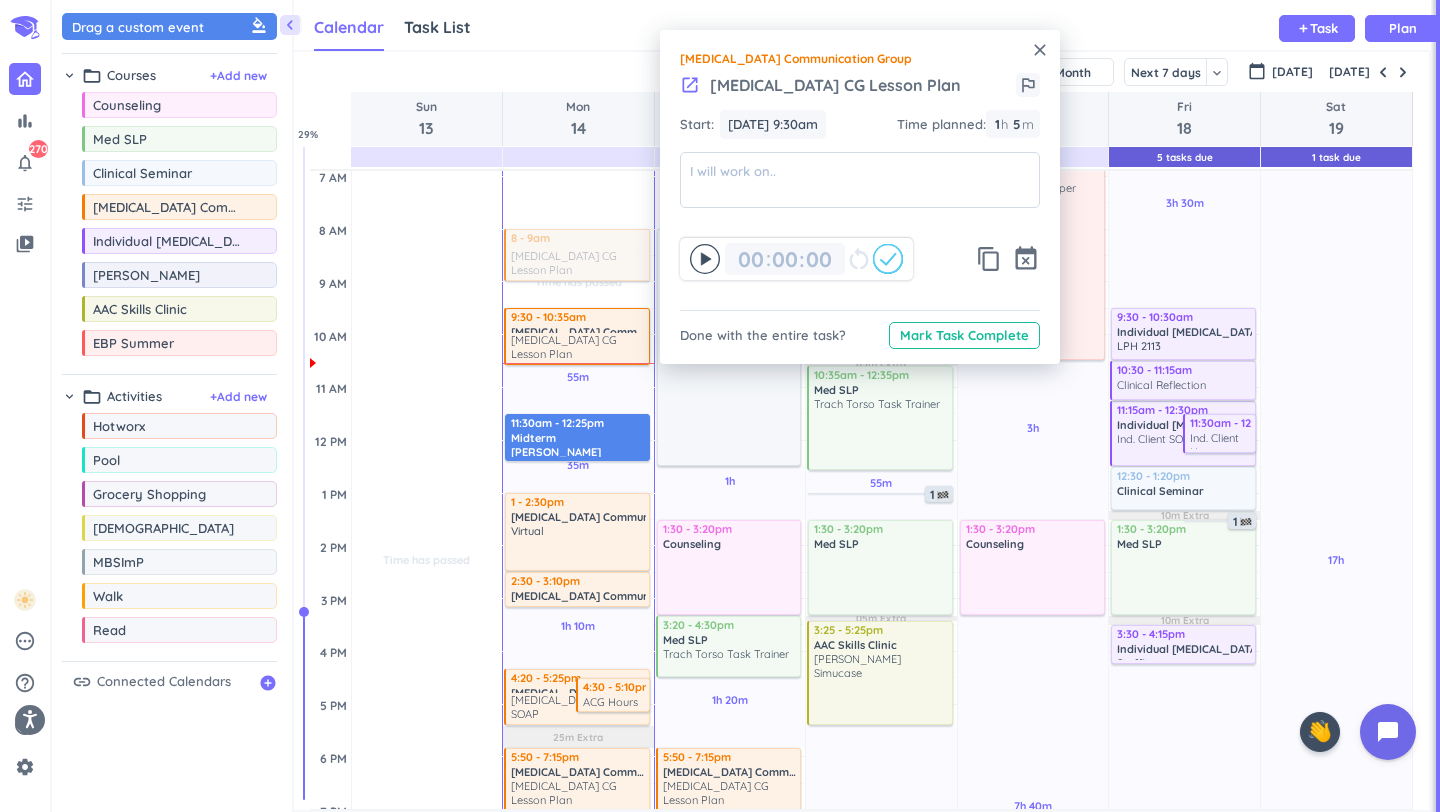 click 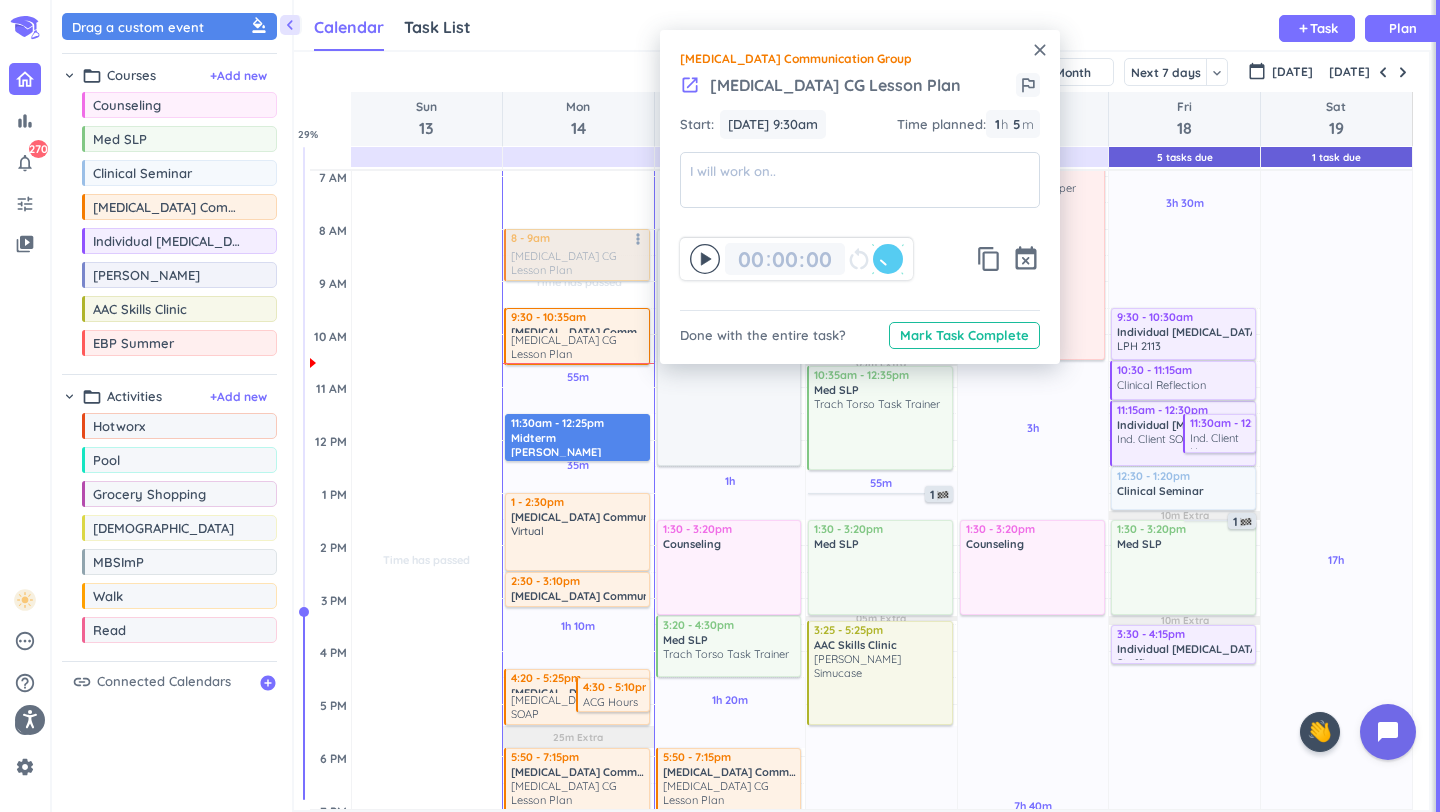 type on "01" 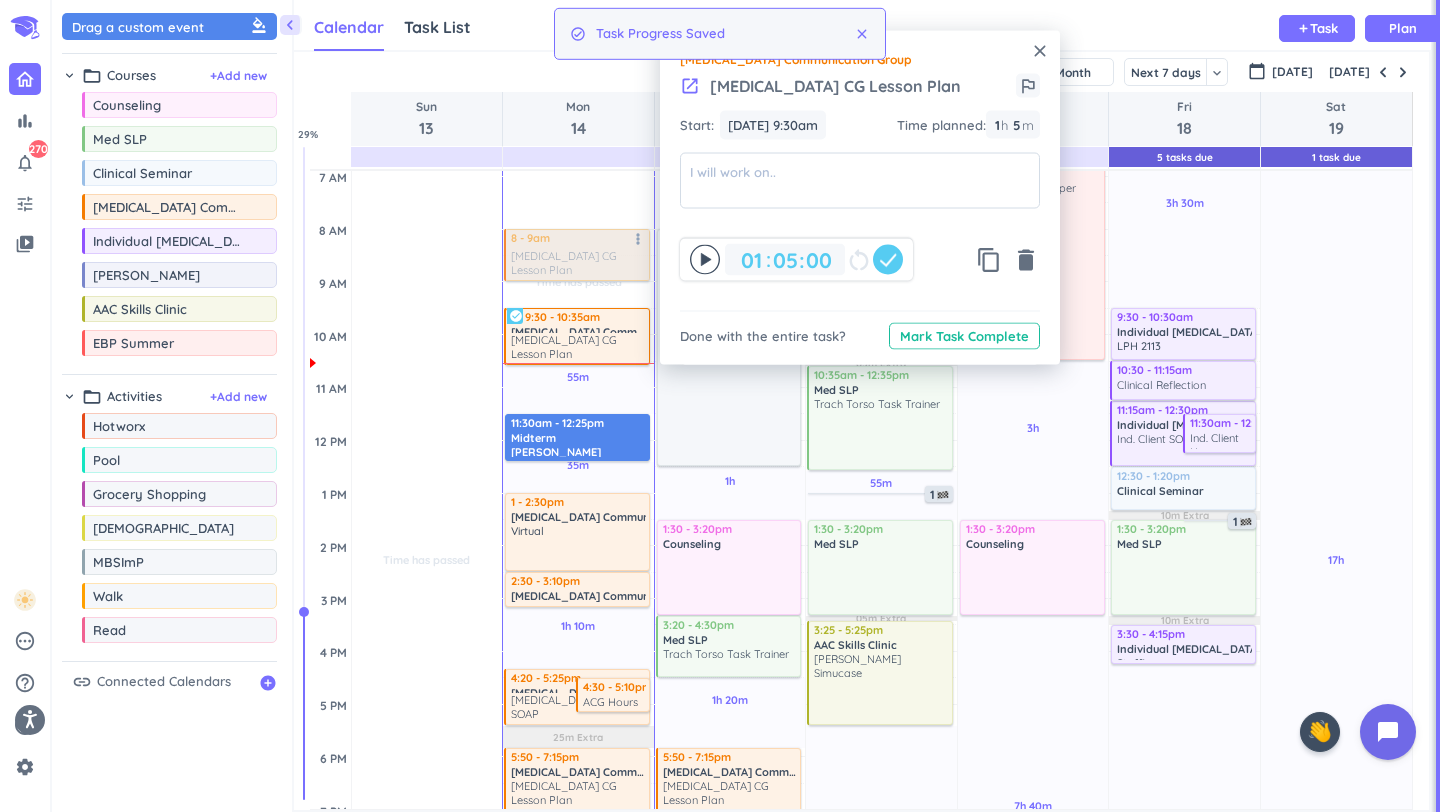 click at bounding box center [576, 255] 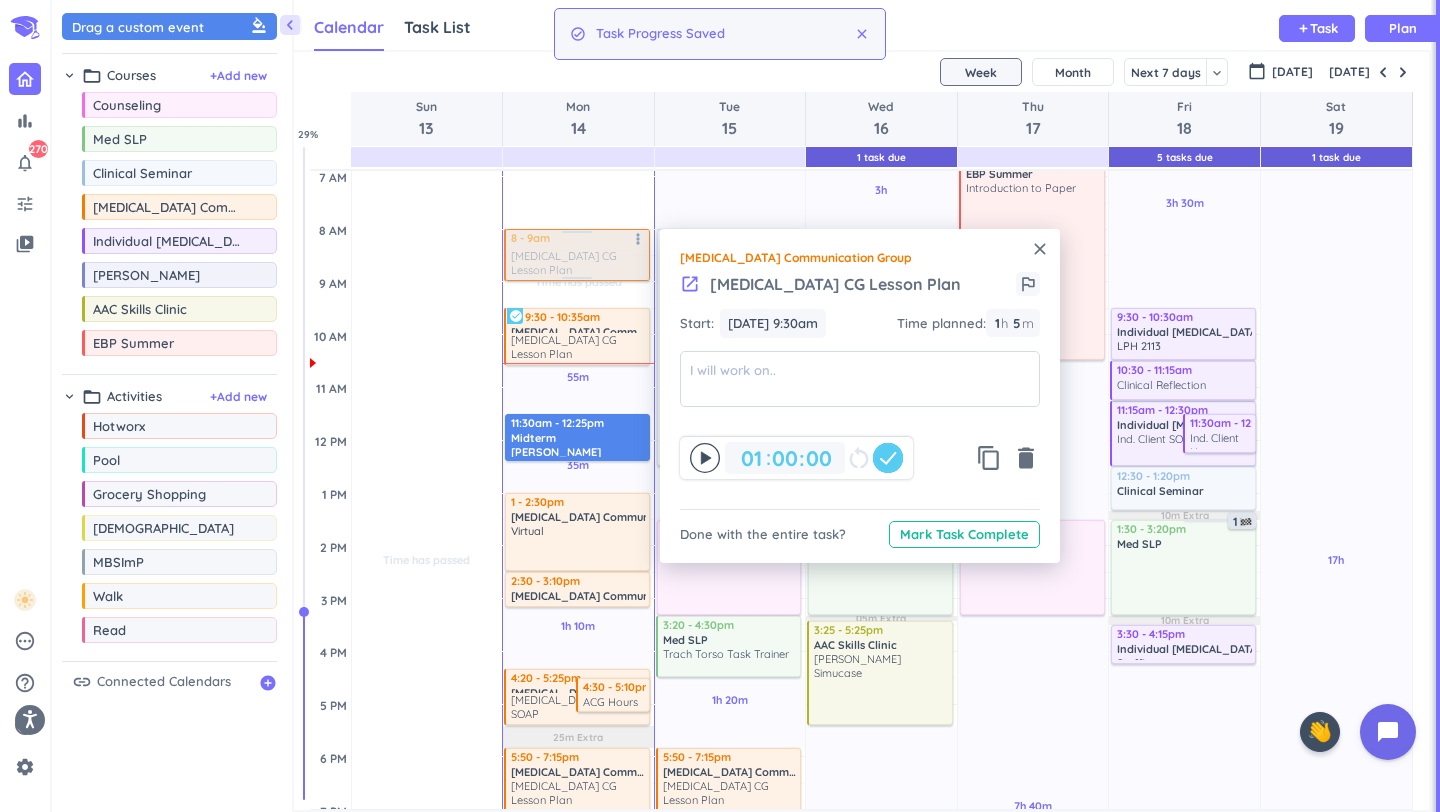 click at bounding box center [576, 255] 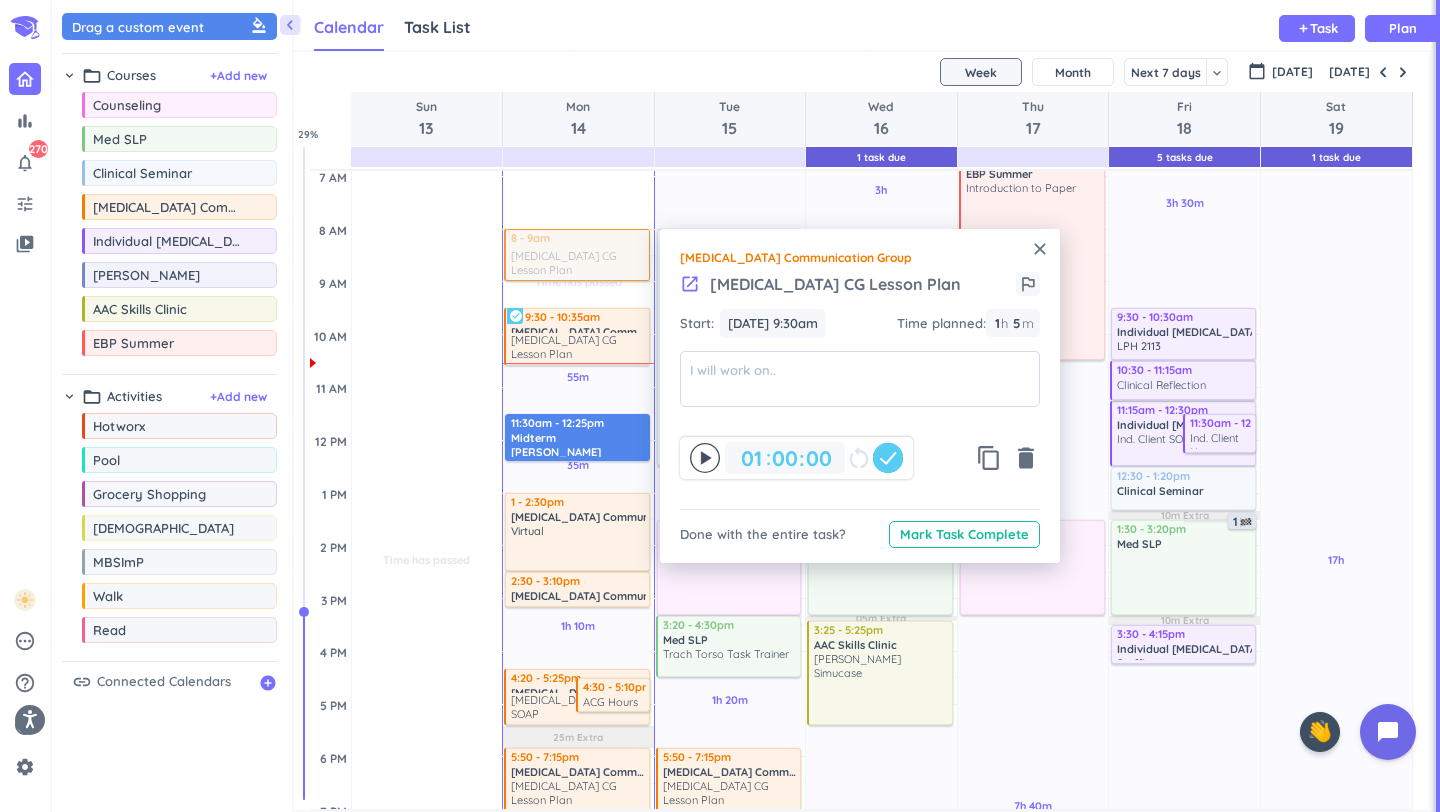 click on "close" at bounding box center [1040, 249] 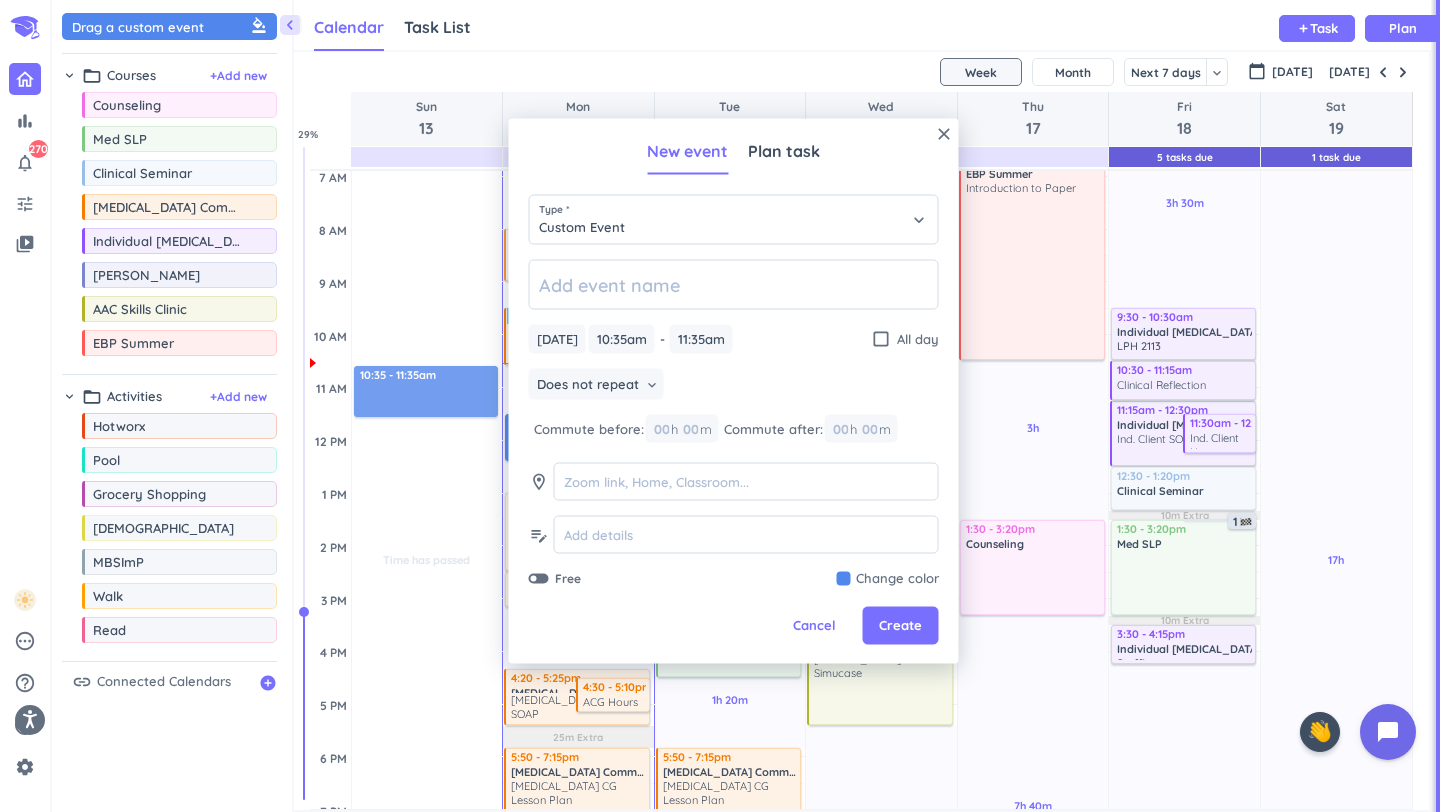 click on "close New event Plan task Type * Custom Event keyboard_arrow_down [DATE] [DATE]   10:35am 10:35am - 11:35am 11:35am check_box_outline_blank All day Does not repeat keyboard_arrow_down Commute before: 00 h 00 m Commute after: 00 h 00 m room edit_note Free Change color Cancel Create" at bounding box center [734, 391] 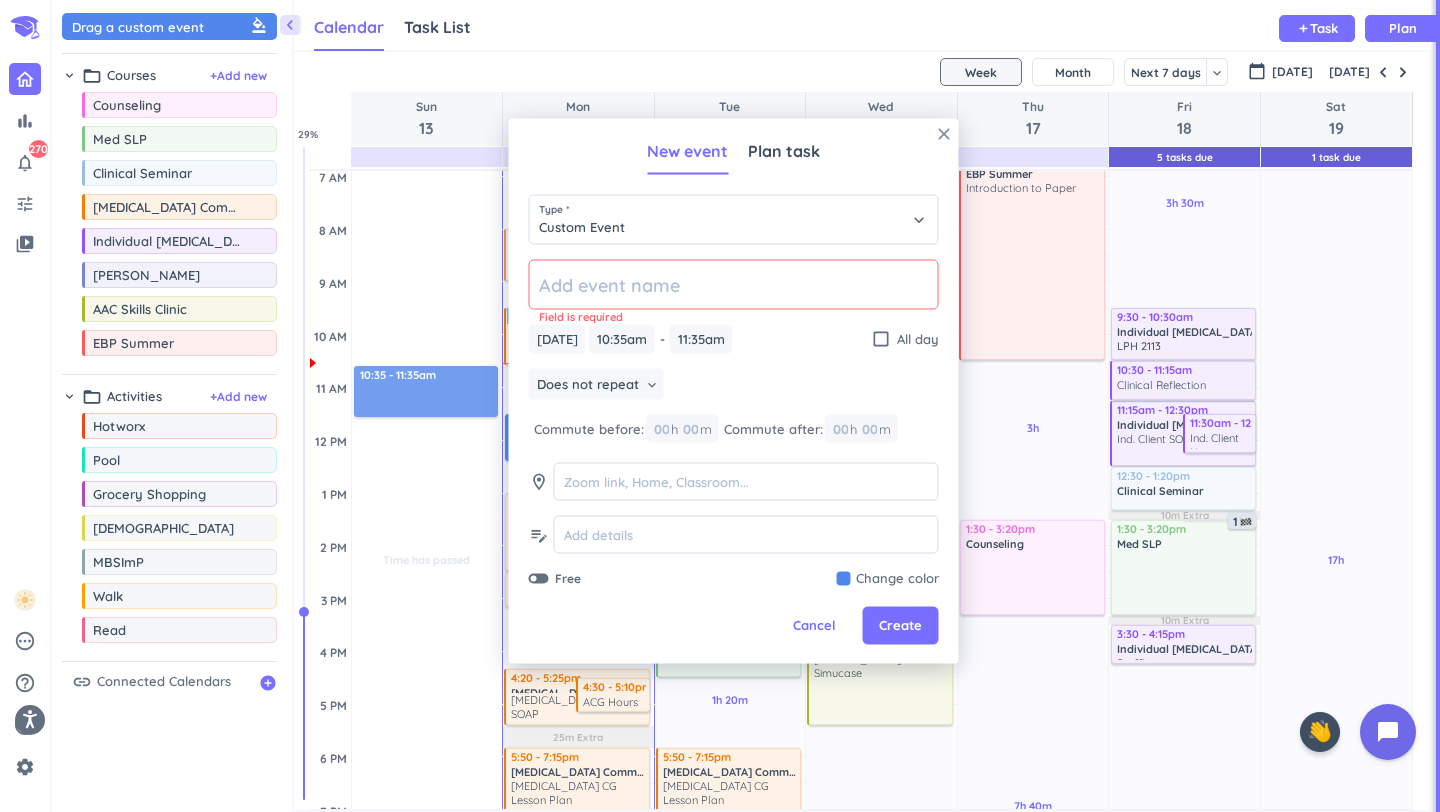 click on "close" at bounding box center [944, 134] 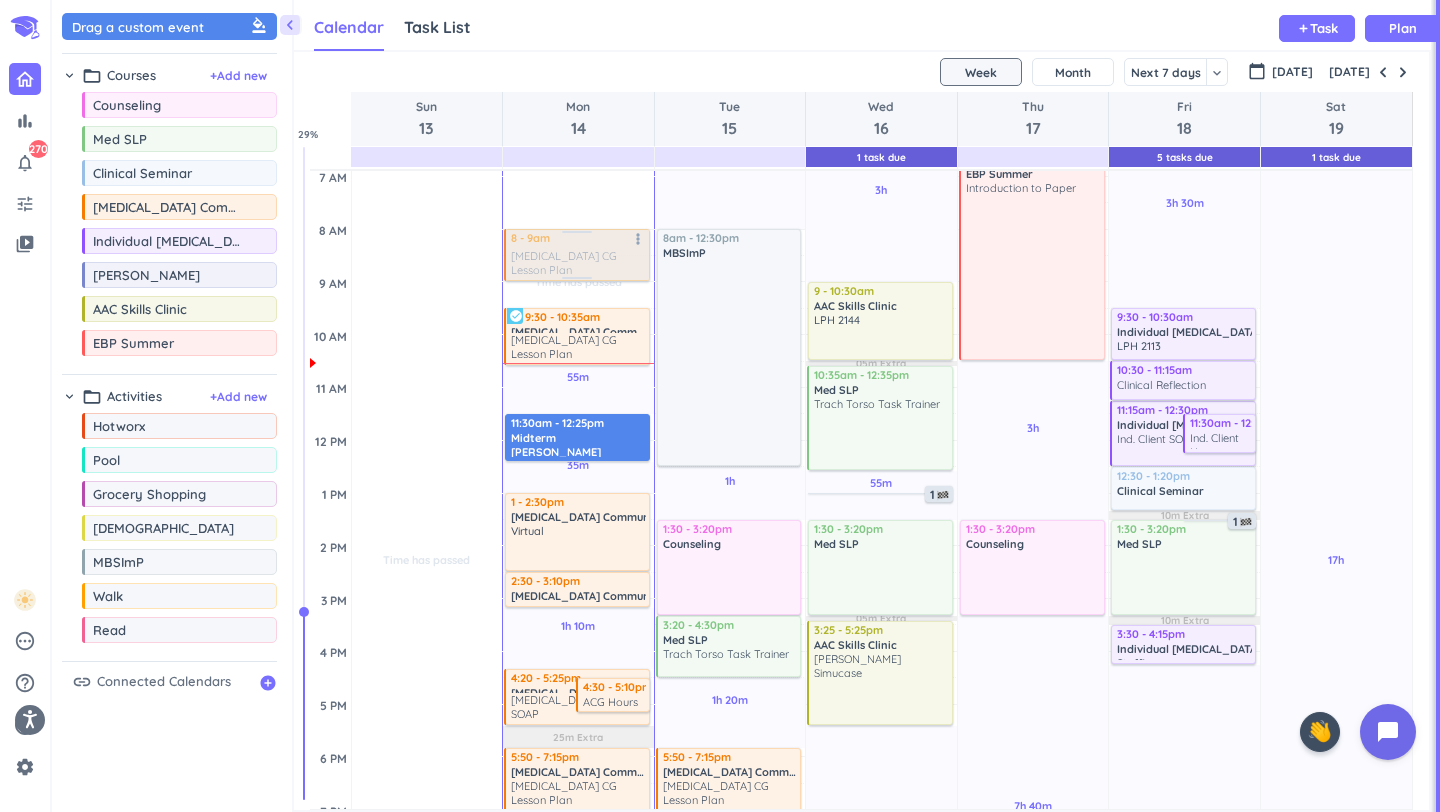 click at bounding box center [576, 255] 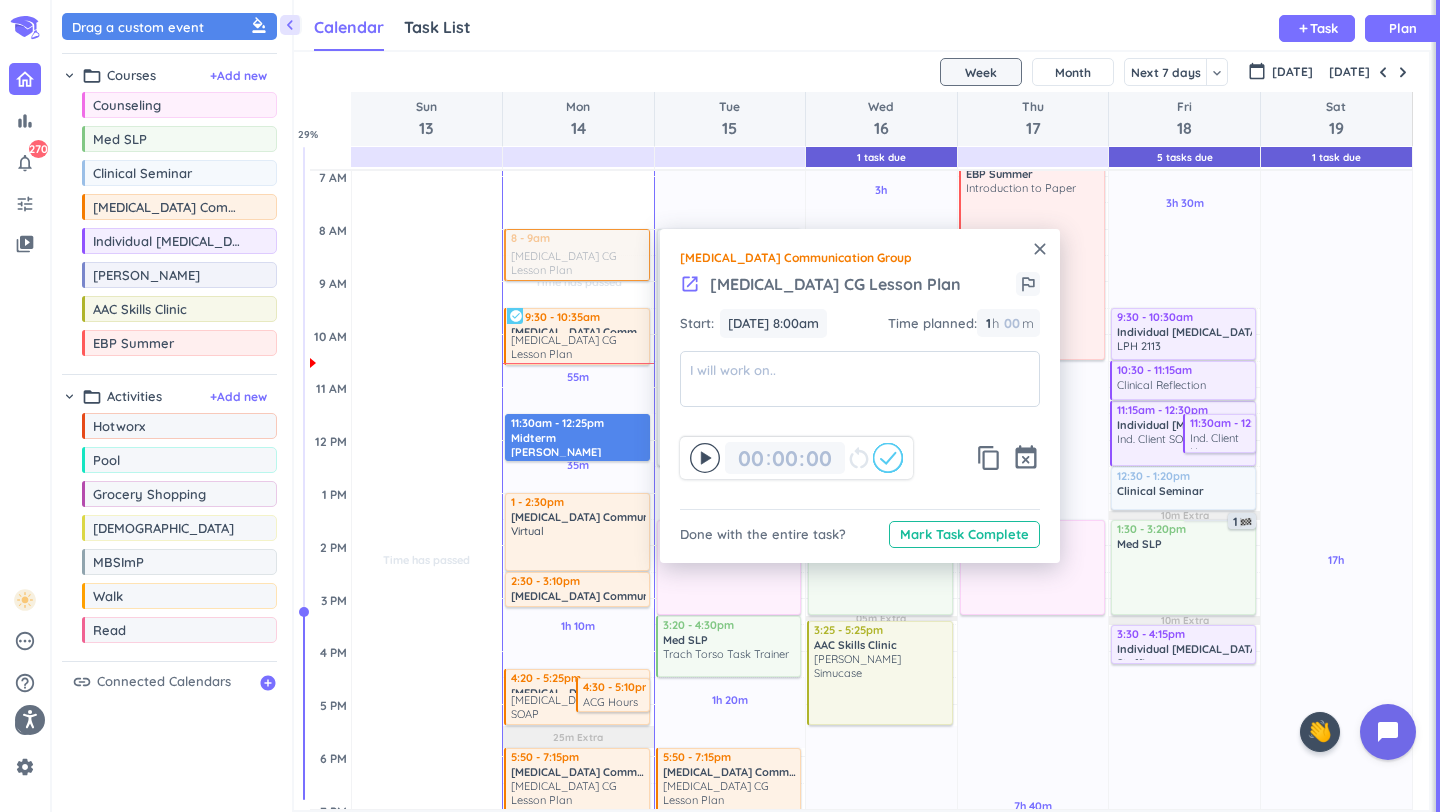 click 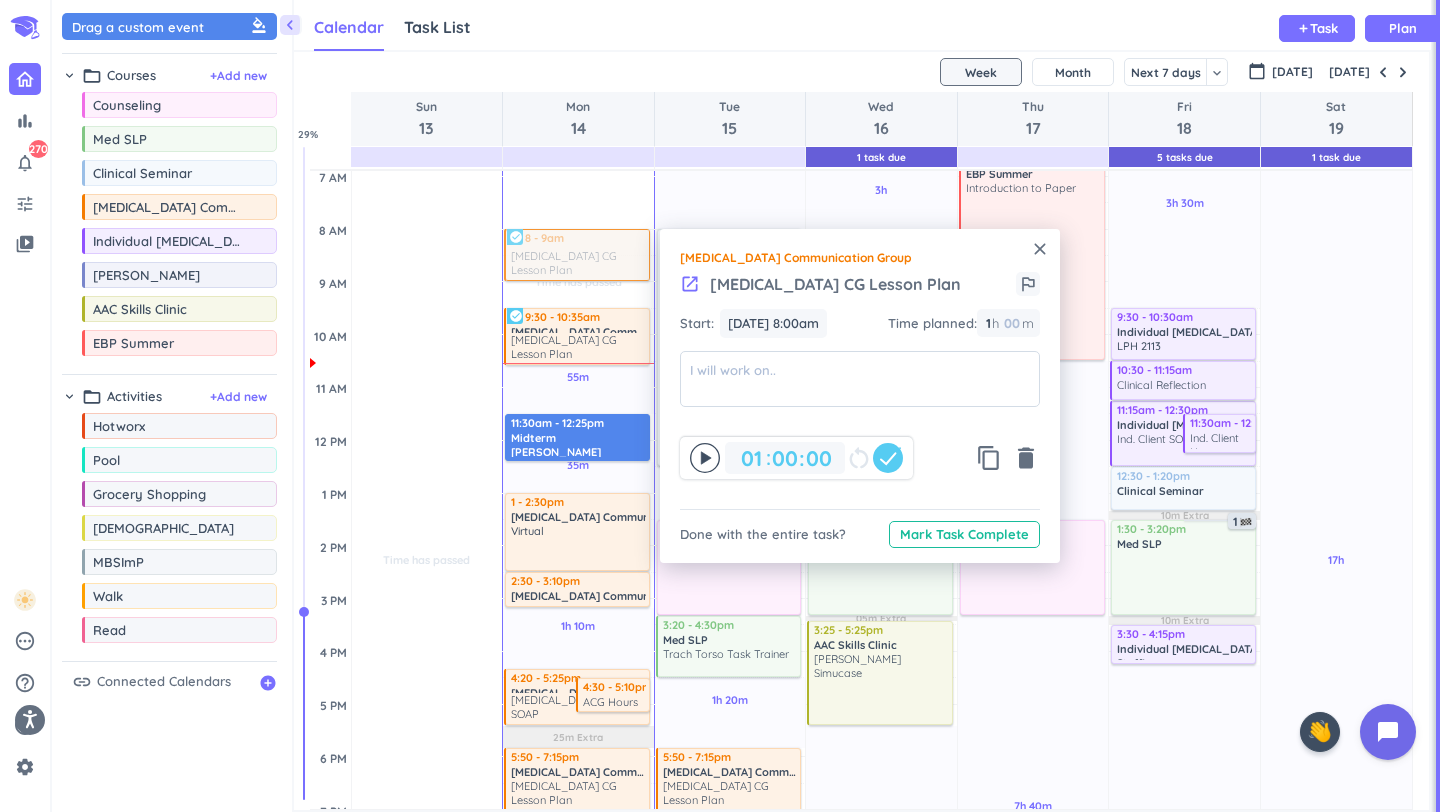 click on "close" at bounding box center [1040, 249] 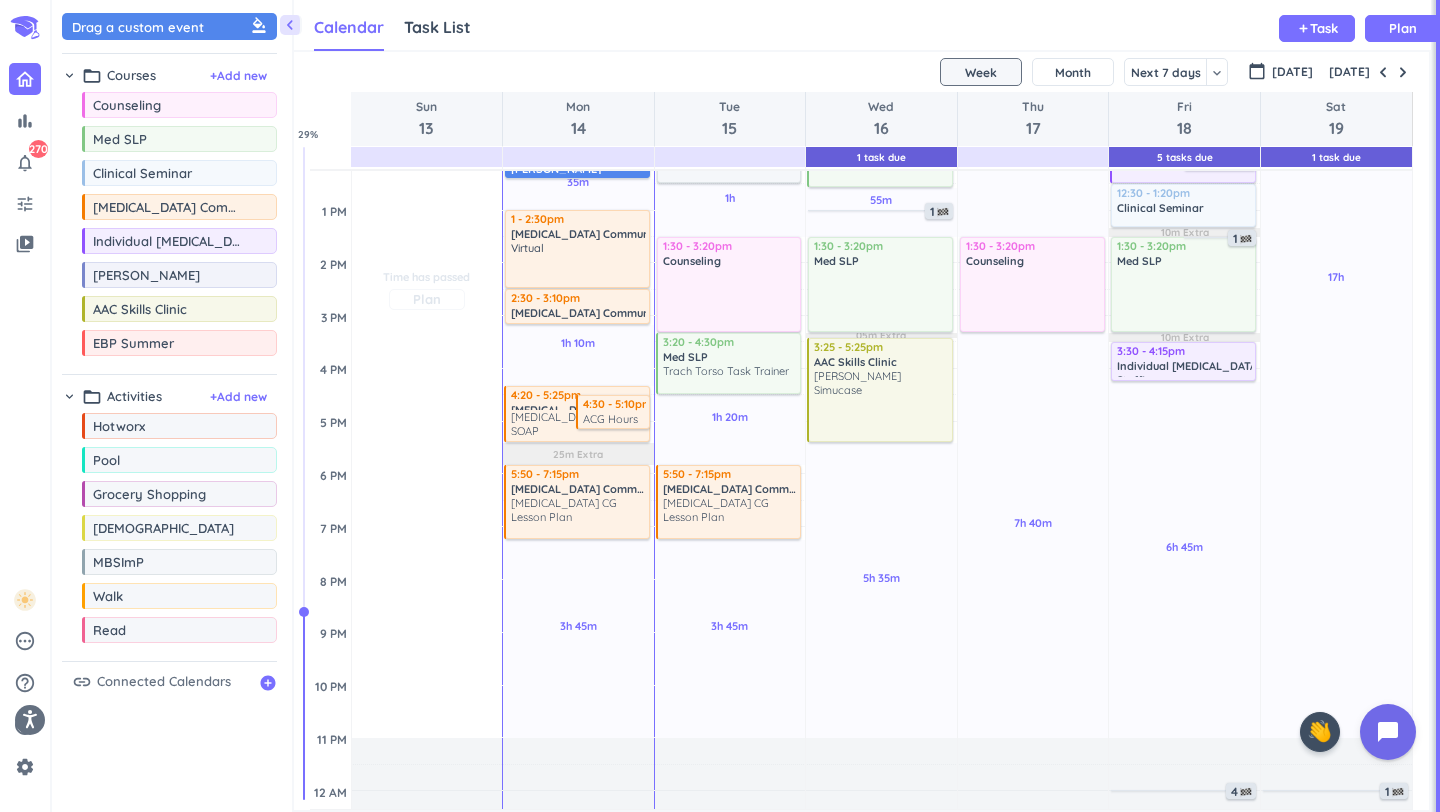 scroll, scrollTop: 437, scrollLeft: 0, axis: vertical 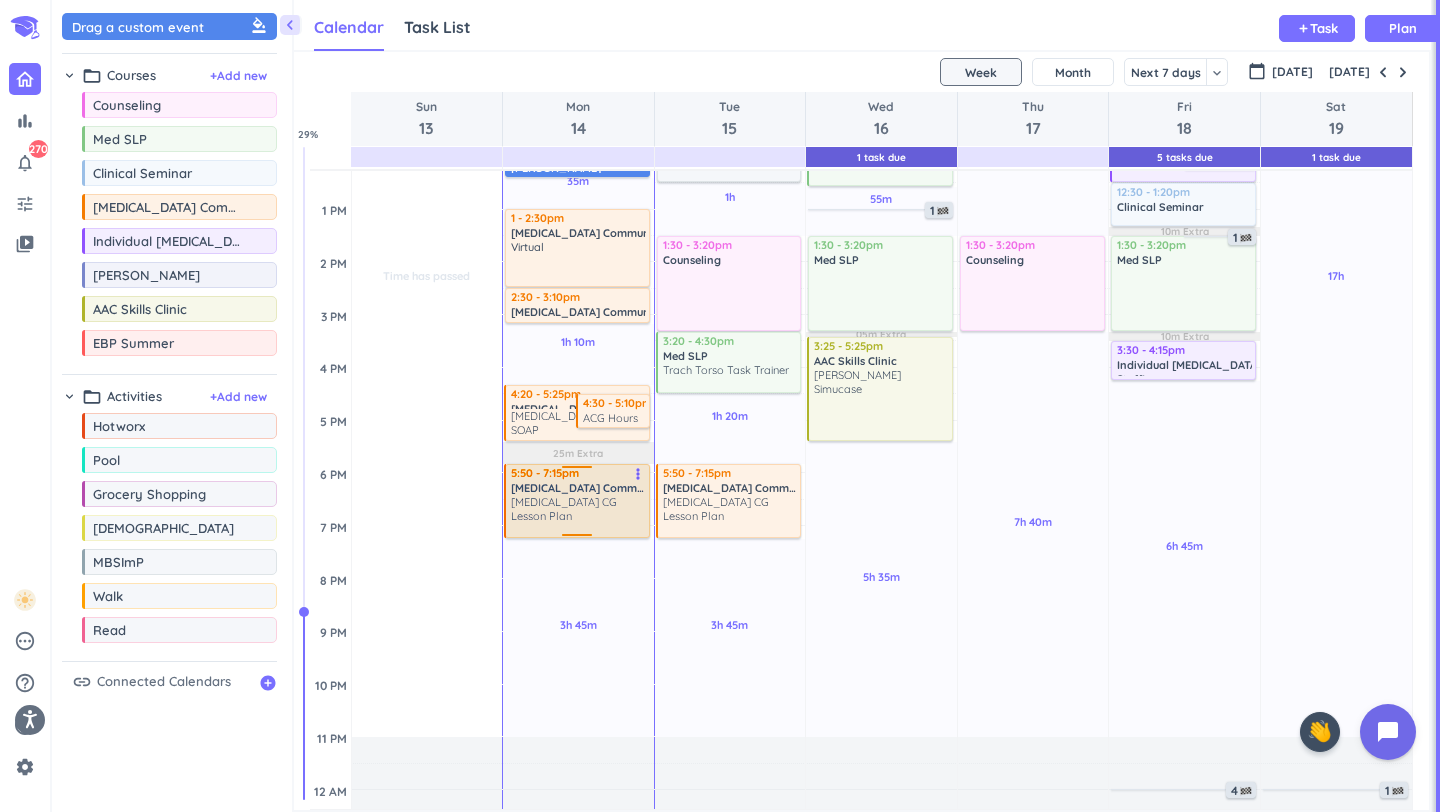 click on "[MEDICAL_DATA] CG Lesson Plan" at bounding box center (578, 509) 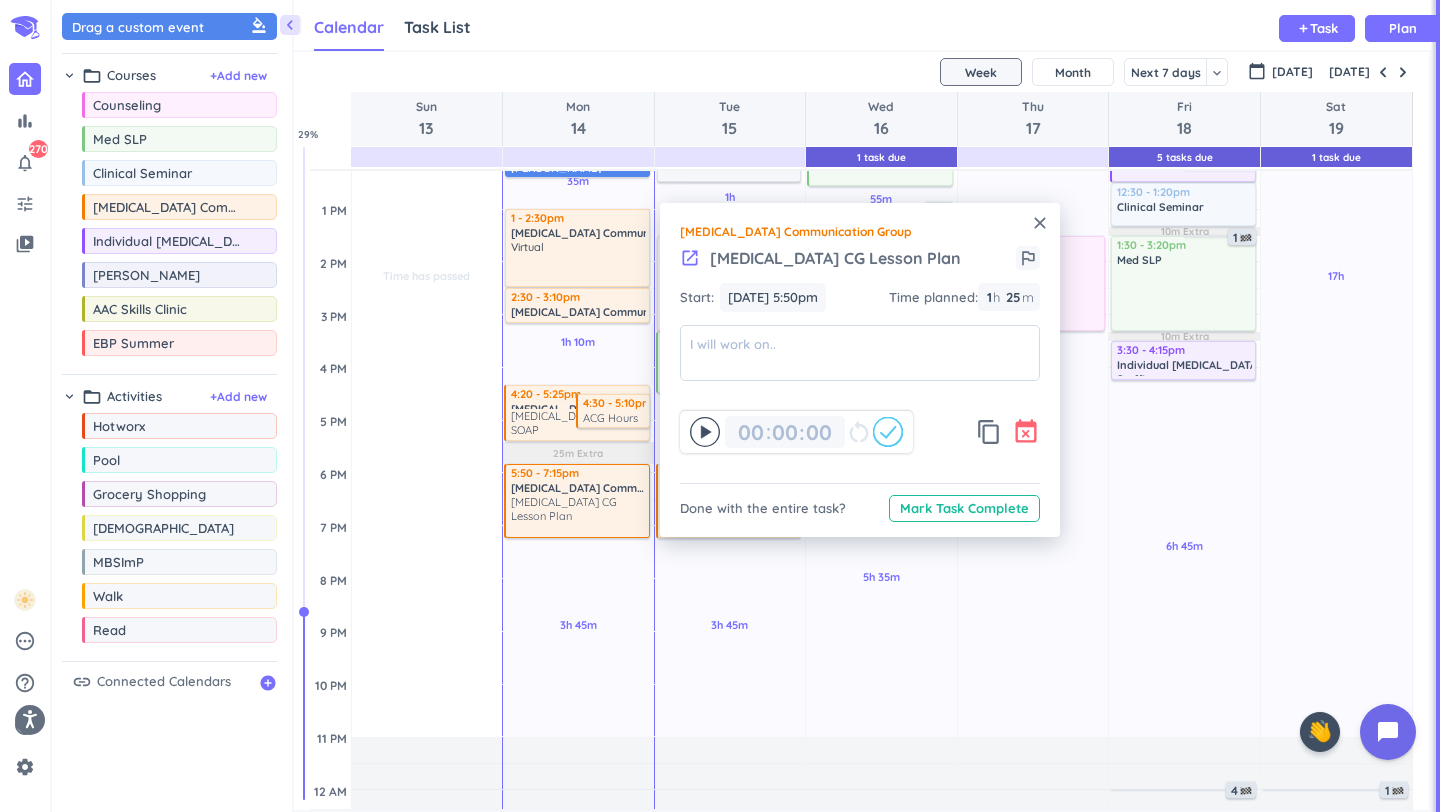 click on "event_busy" at bounding box center [1026, 432] 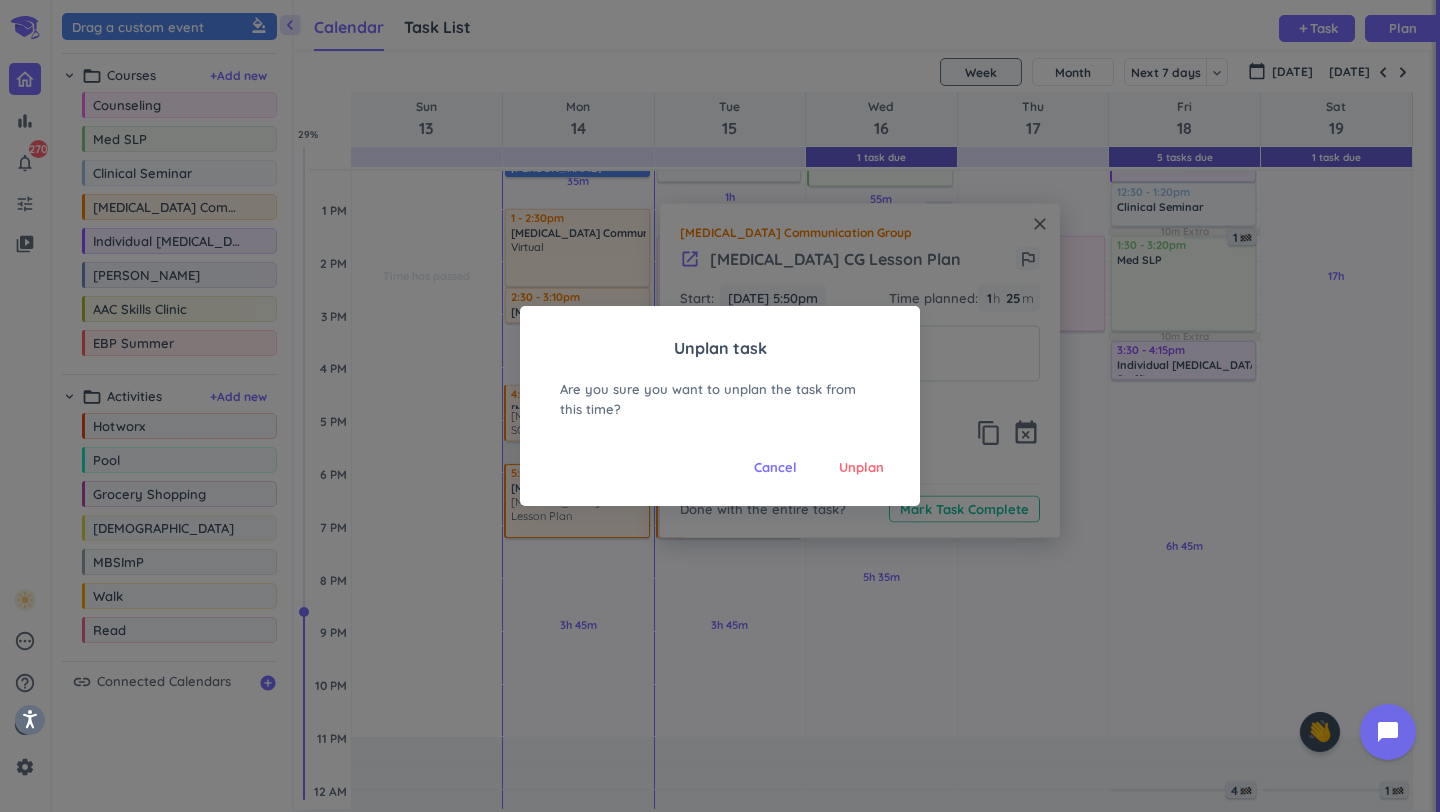 click on "Unplan task Are you sure you want to unplan the task from this time? Cancel Unplan" at bounding box center (720, 406) 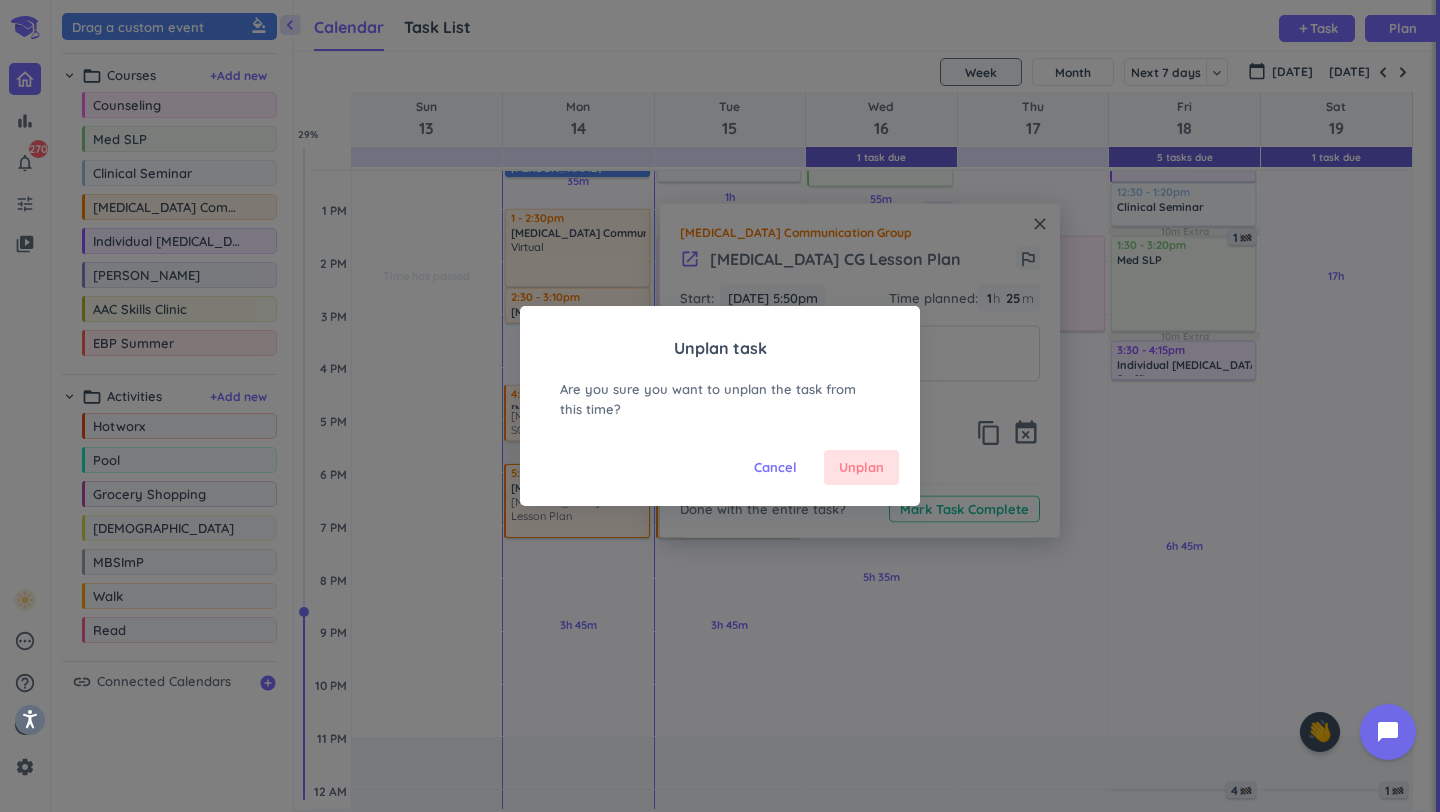 click on "Unplan" at bounding box center (861, 468) 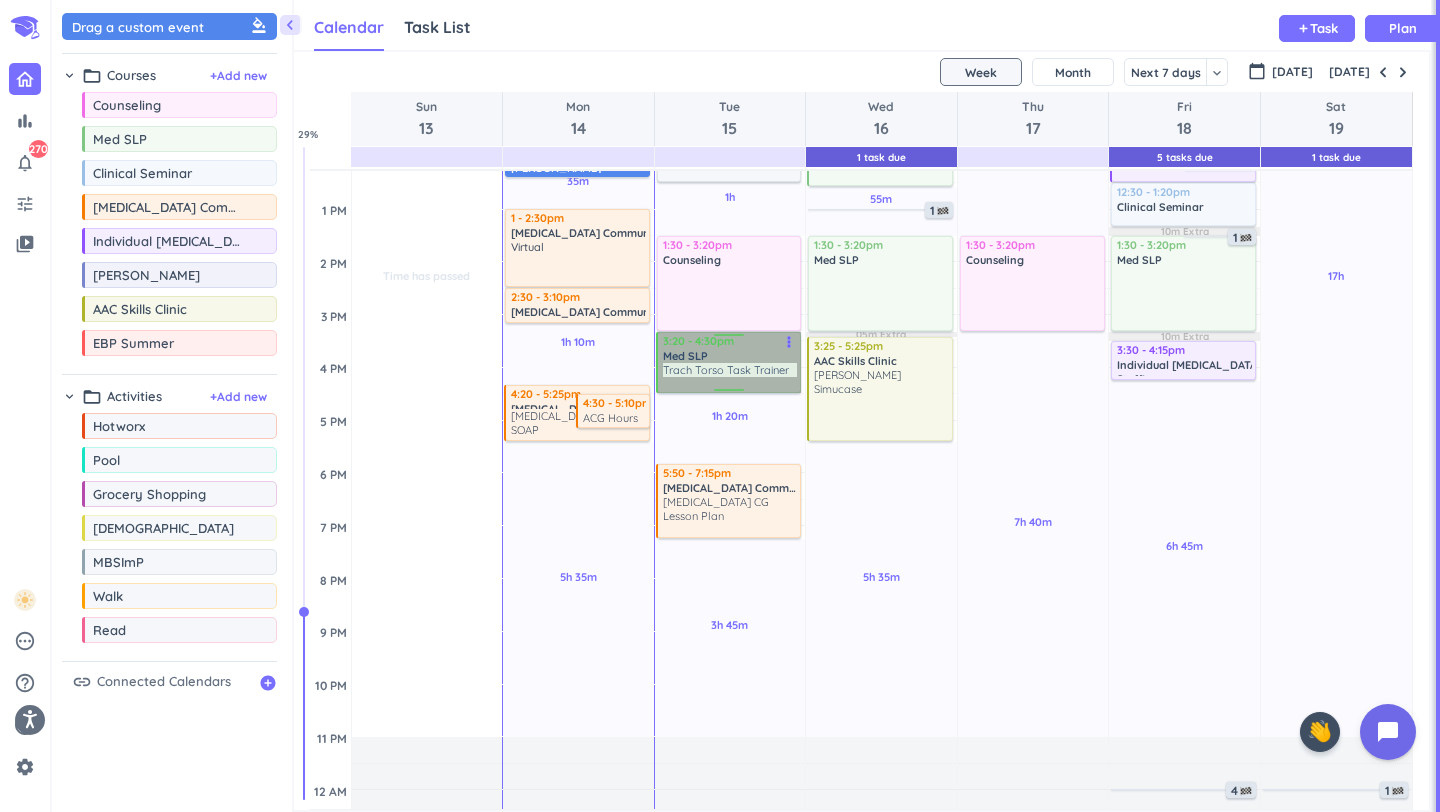 click on "3:20 - 4:30pm Med SLP Trach Torso Task Trainer more_vert" at bounding box center (729, 362) 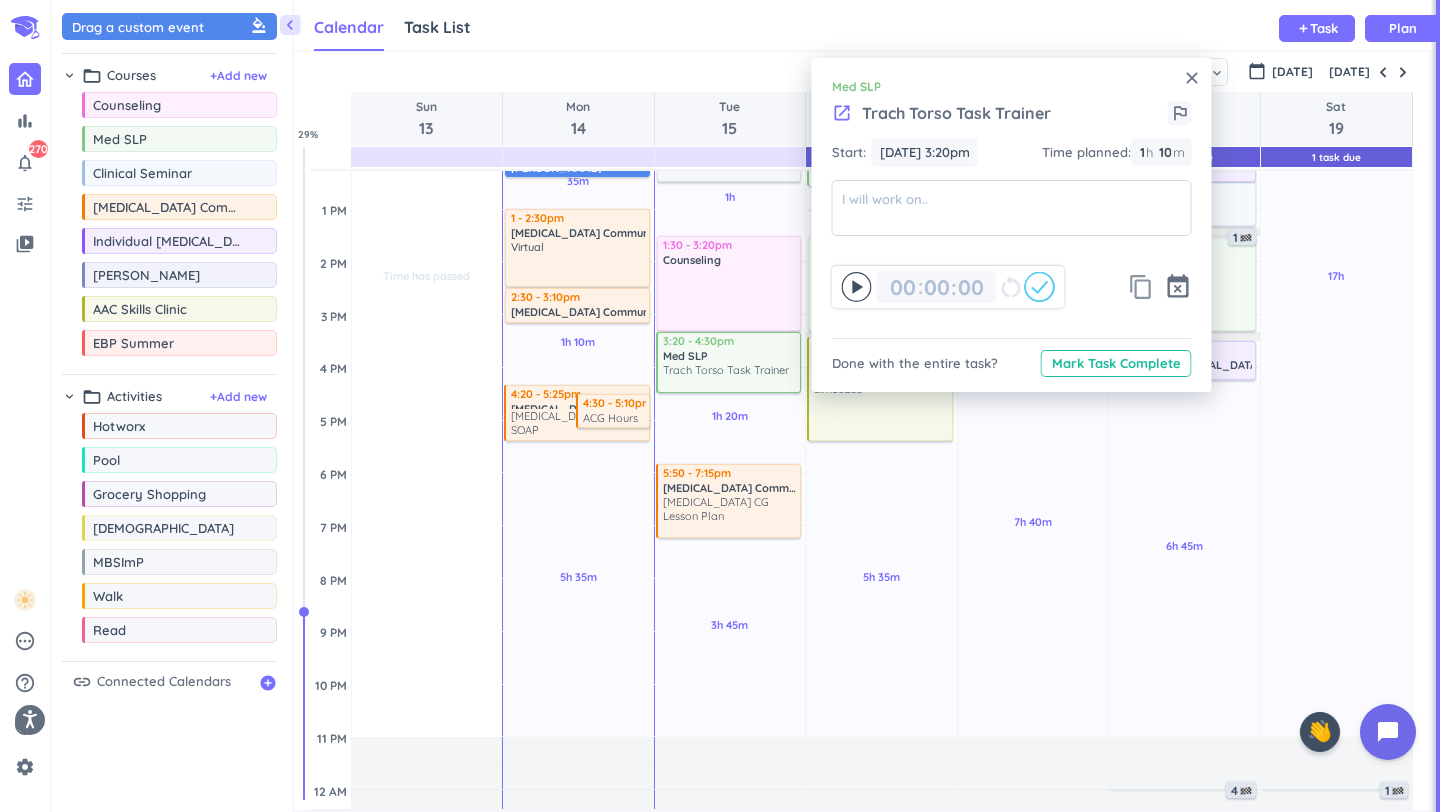 click on "content_copy" at bounding box center [1141, 287] 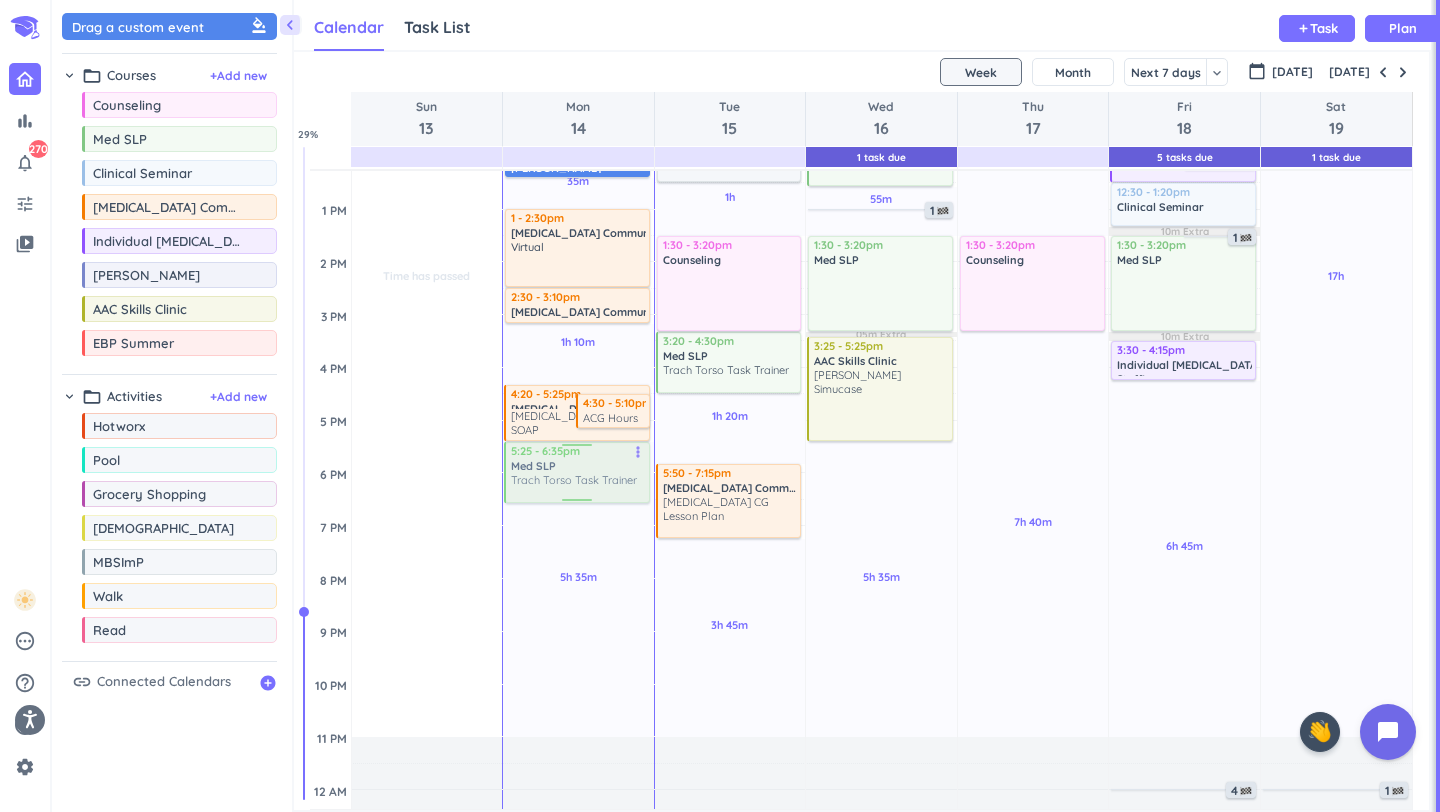 drag, startPoint x: 783, startPoint y: 362, endPoint x: 592, endPoint y: 479, distance: 223.9866 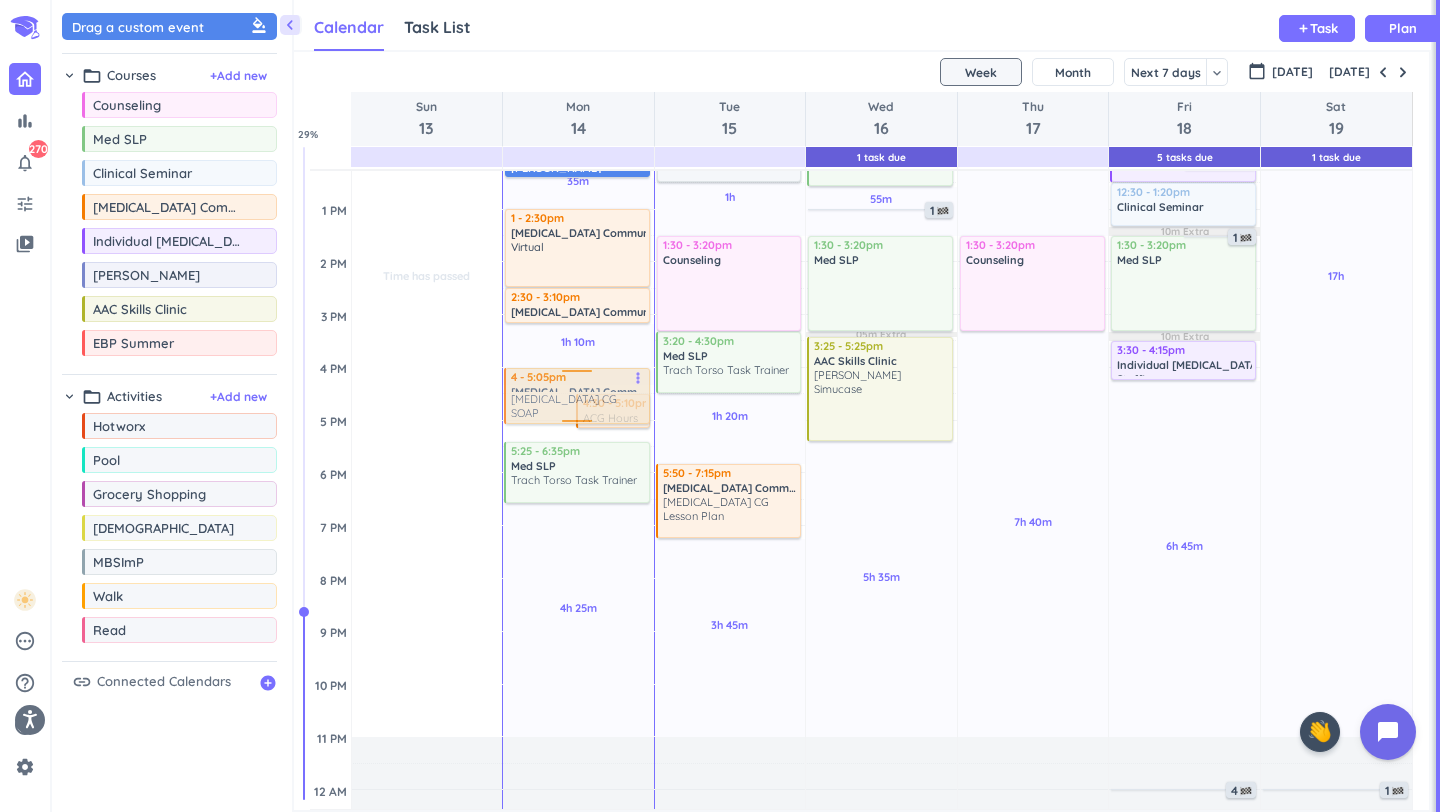 drag, startPoint x: 533, startPoint y: 413, endPoint x: 533, endPoint y: 402, distance: 11 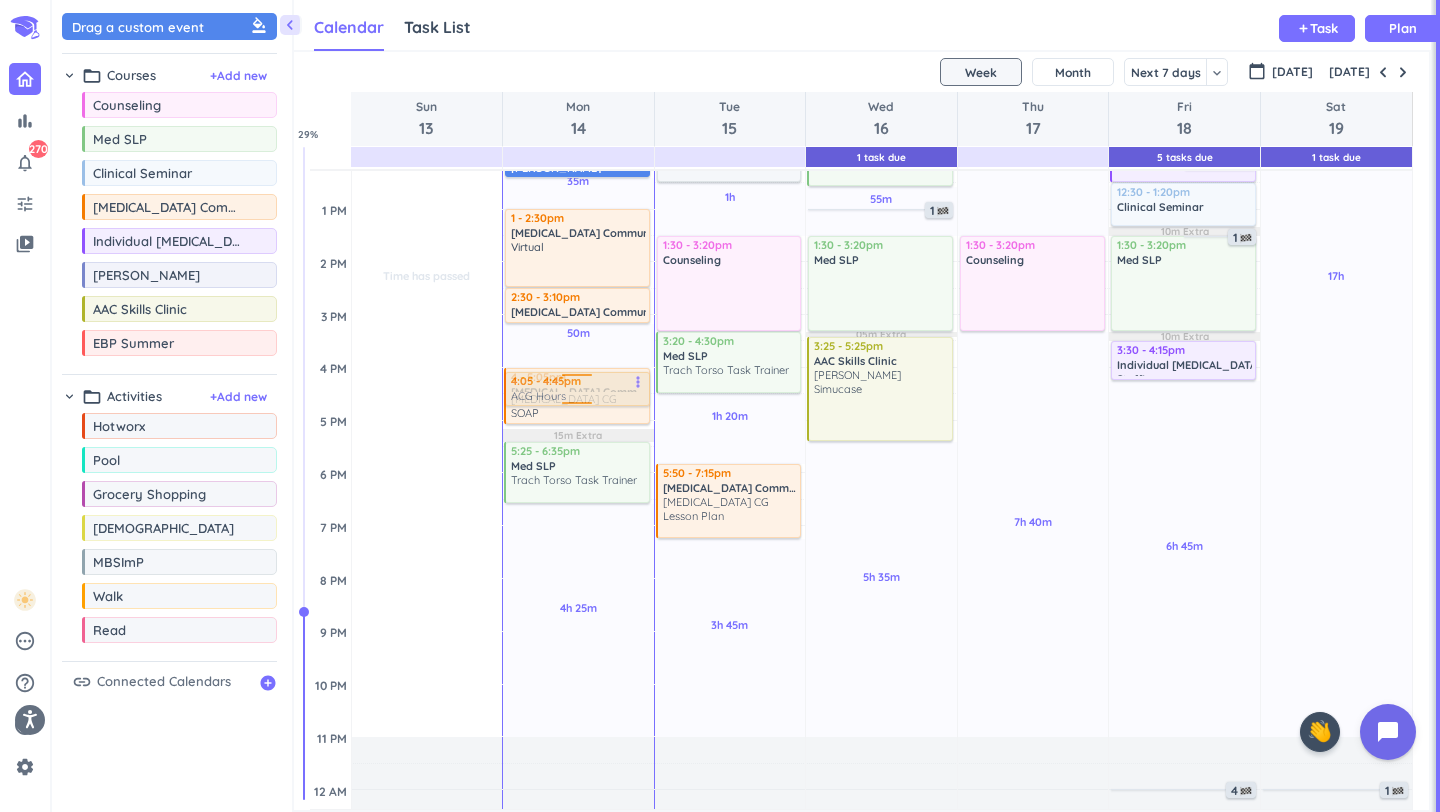 drag, startPoint x: 633, startPoint y: 414, endPoint x: 633, endPoint y: 399, distance: 15 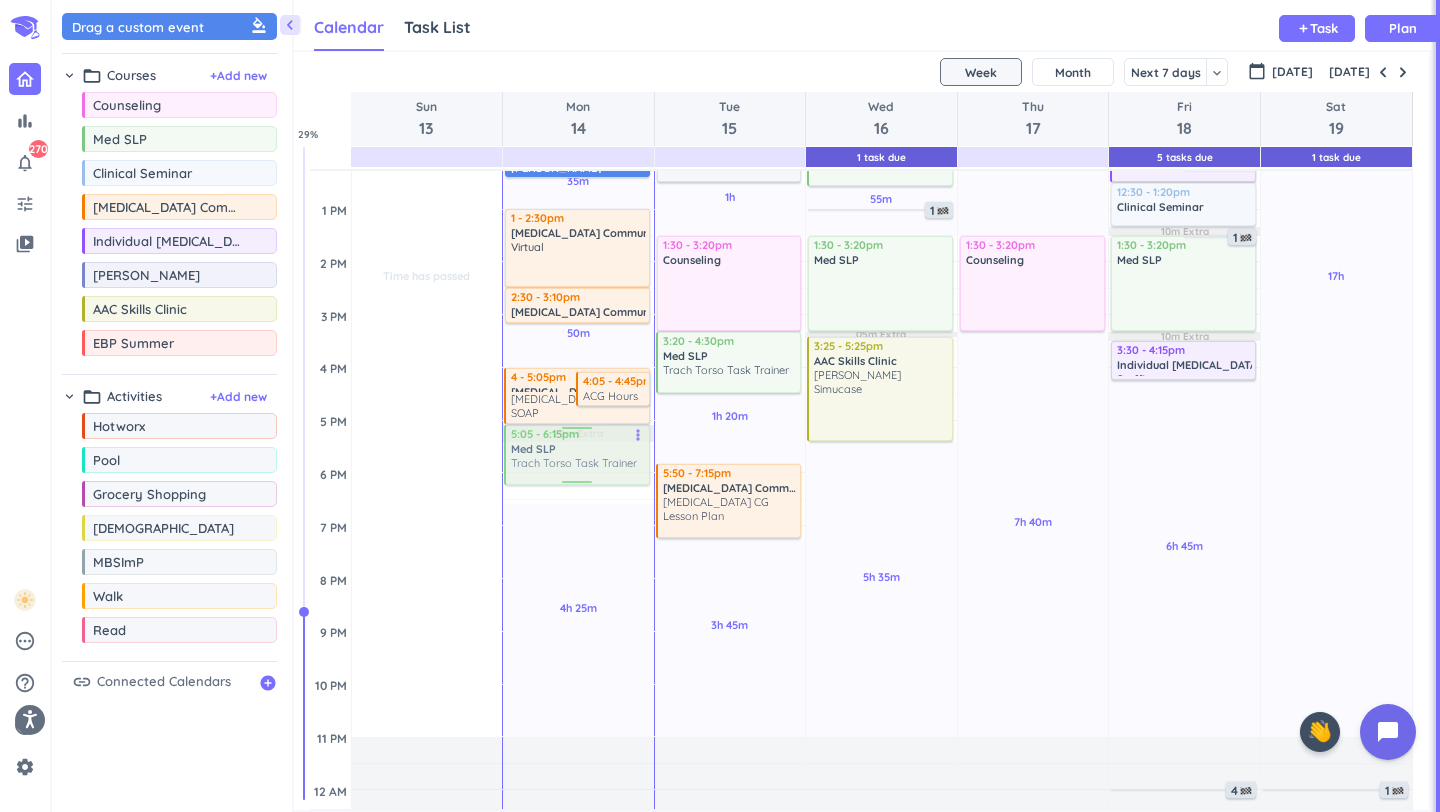 click on "Time has passed Past due Plan Time has passed Past due Plan 55m Past due Plan 35m Past due Plan 50m Past due Plan 4h 25m Past due Plan 20m Extra Adjust Awake Time Adjust Awake Time 4 - 5:05pm [MEDICAL_DATA] Communication Group [MEDICAL_DATA] CG SOAP more_vert 4:05 - 4:45pm ACG Hours more_vert 8 - 9am [MEDICAL_DATA] Communication Group [MEDICAL_DATA] CG Lesson Plan  more_vert check_circle   9:30 - 10:35am [MEDICAL_DATA] Communication Group [MEDICAL_DATA] CG Lesson Plan  more_vert check_circle   11:30am - 12:25pm Midterm [PERSON_NAME] Meeting delete_outline 1 - 2:30pm [MEDICAL_DATA] Communication Group delete_outline Virtual 2:30 - 3:10pm [MEDICAL_DATA] Communication Group delete_outline Staffing 5:25 - 6:35pm Med SLP Trach Torso Task Trainer more_vert 5:05 - 6:15pm Med SLP Trach Torso Task Trainer more_vert" at bounding box center (578, 367) 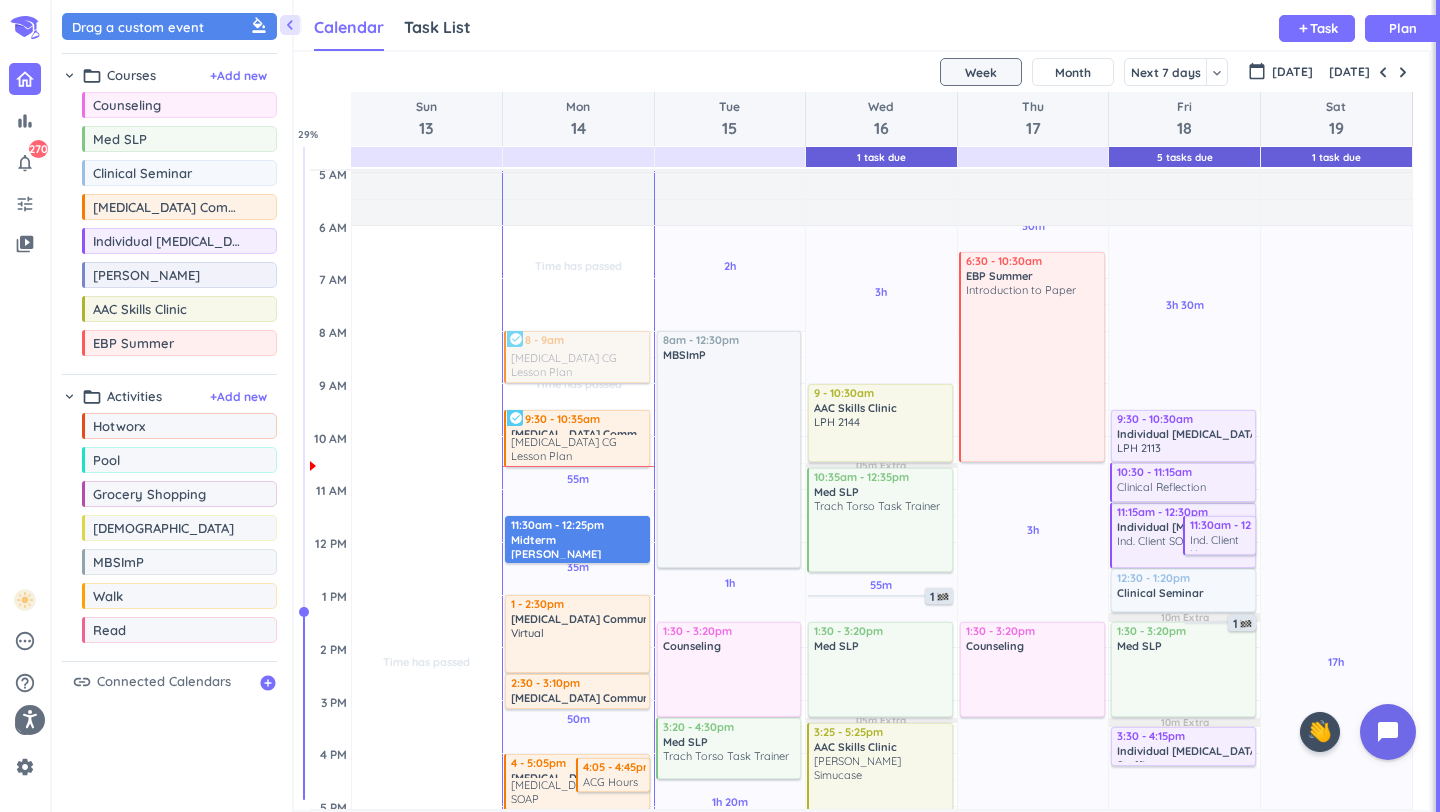 scroll, scrollTop: 129, scrollLeft: 0, axis: vertical 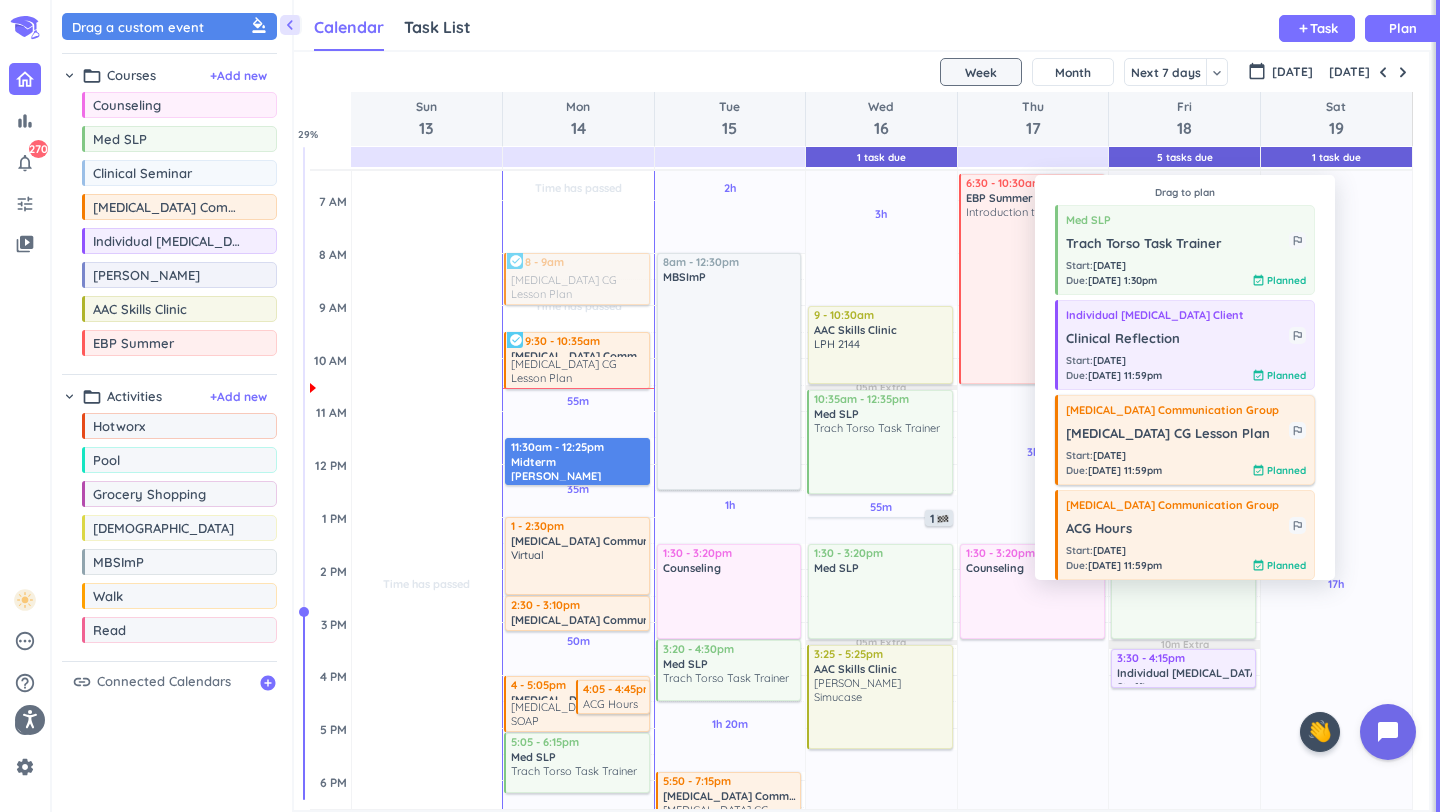 click on "[MEDICAL_DATA] Communication Group [MEDICAL_DATA] CG Lesson Plan  outlined_flag Start :  [DATE] Due :  [DATE] 11:59pm event_available Planned" at bounding box center (1185, 440) 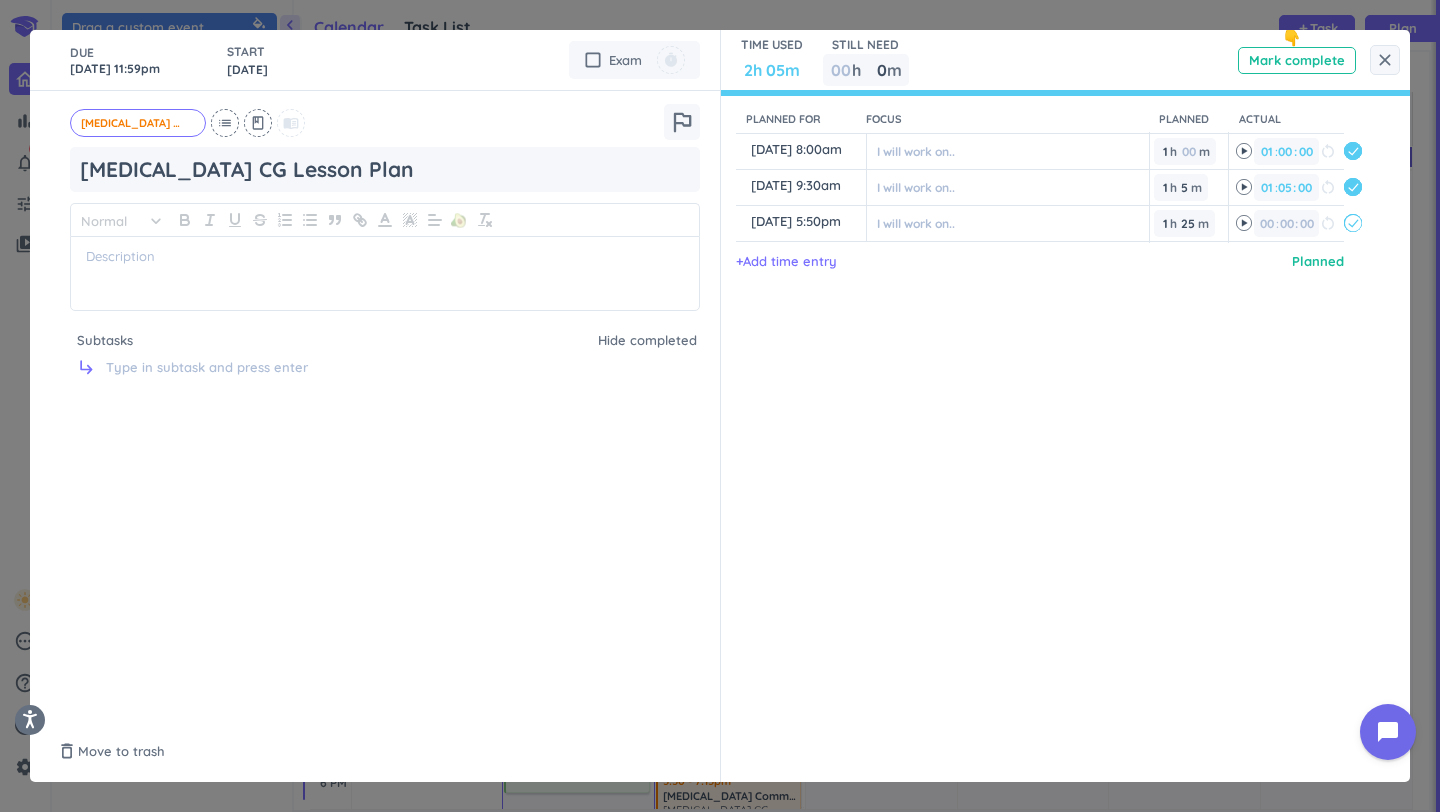click on "DUE [DATE] 11:59pm START [DATE] cancel check_box_outline_blank Exam timer" at bounding box center (375, 60) 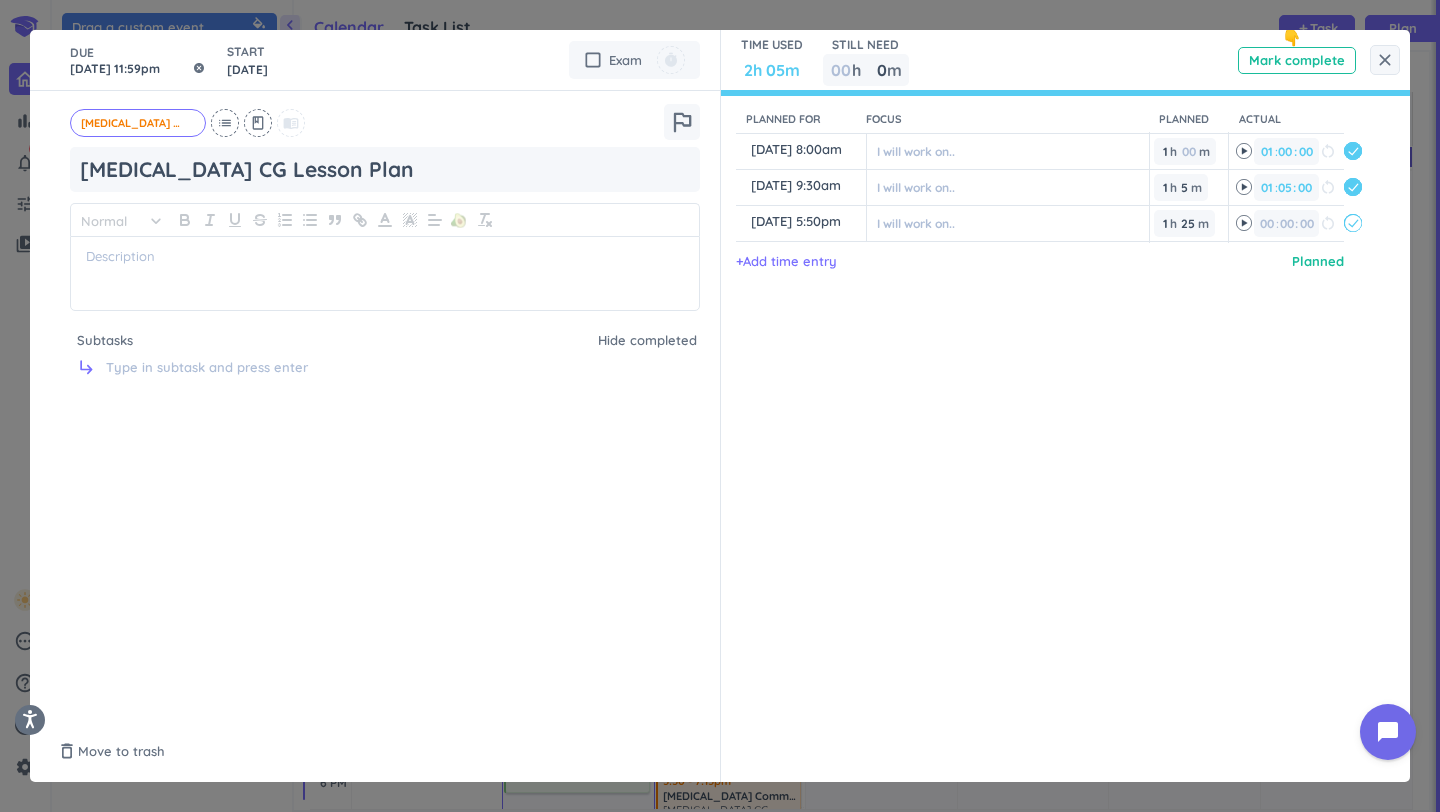 click on "[DATE] 11:59pm" at bounding box center [138, 60] 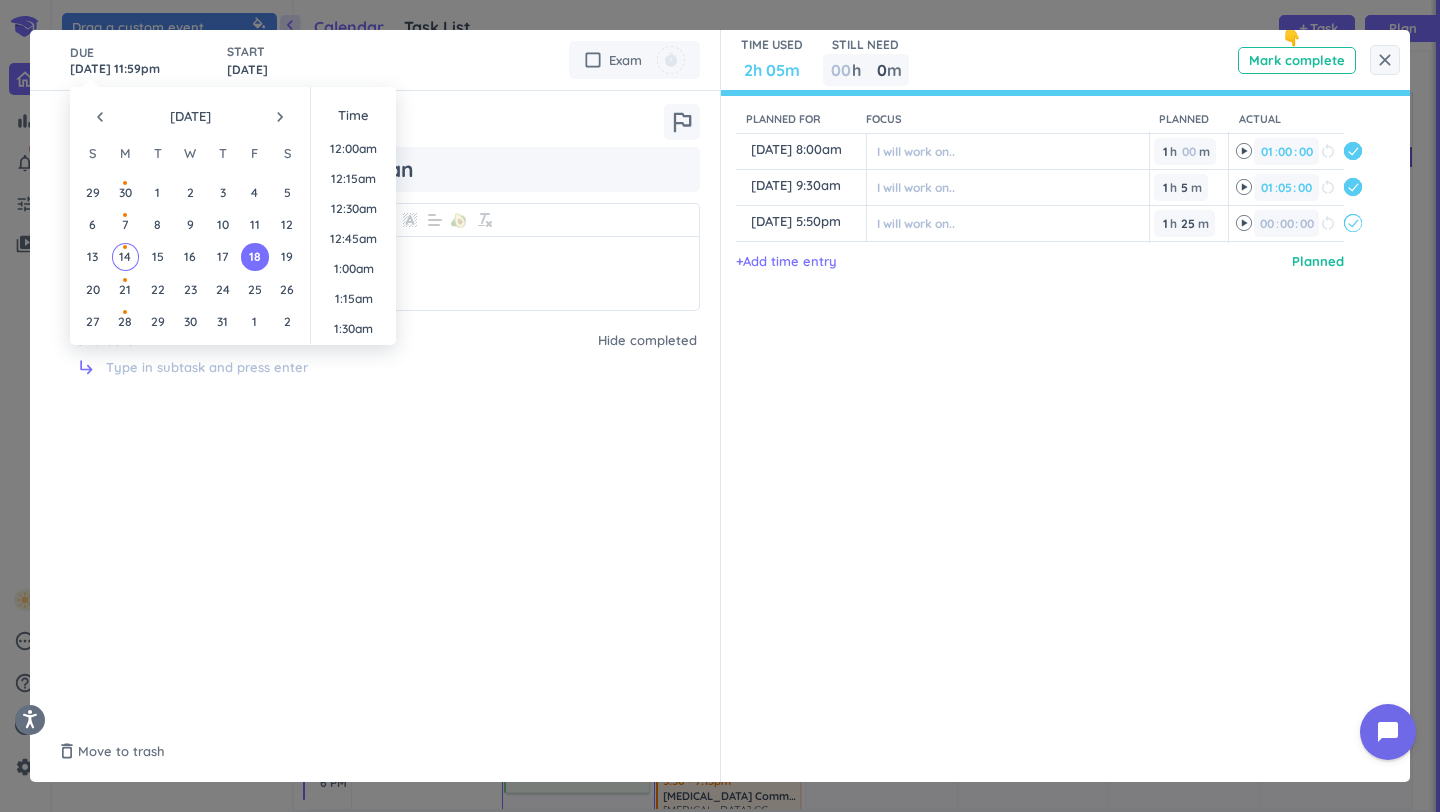 scroll, scrollTop: 2699, scrollLeft: 0, axis: vertical 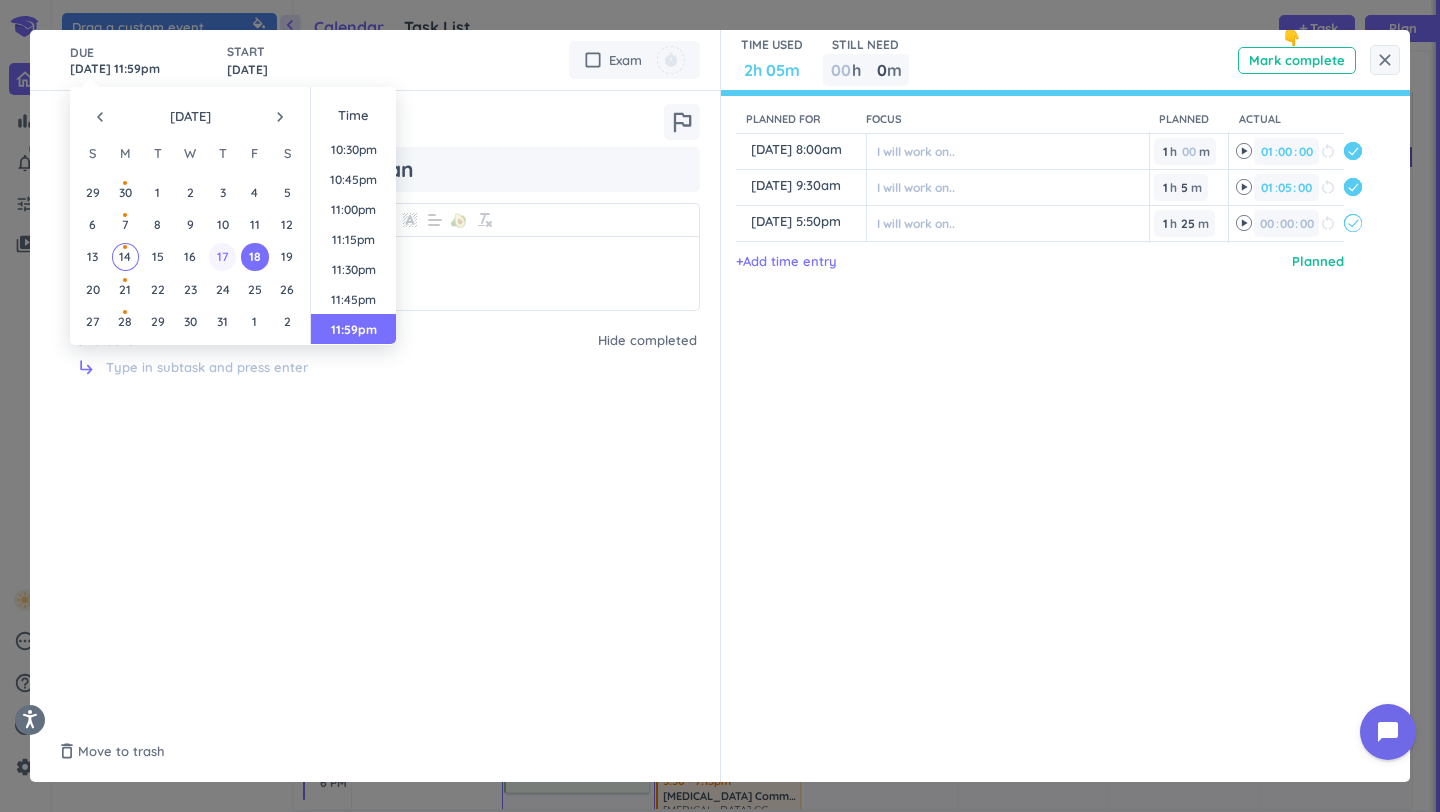 click on "17" at bounding box center [222, 256] 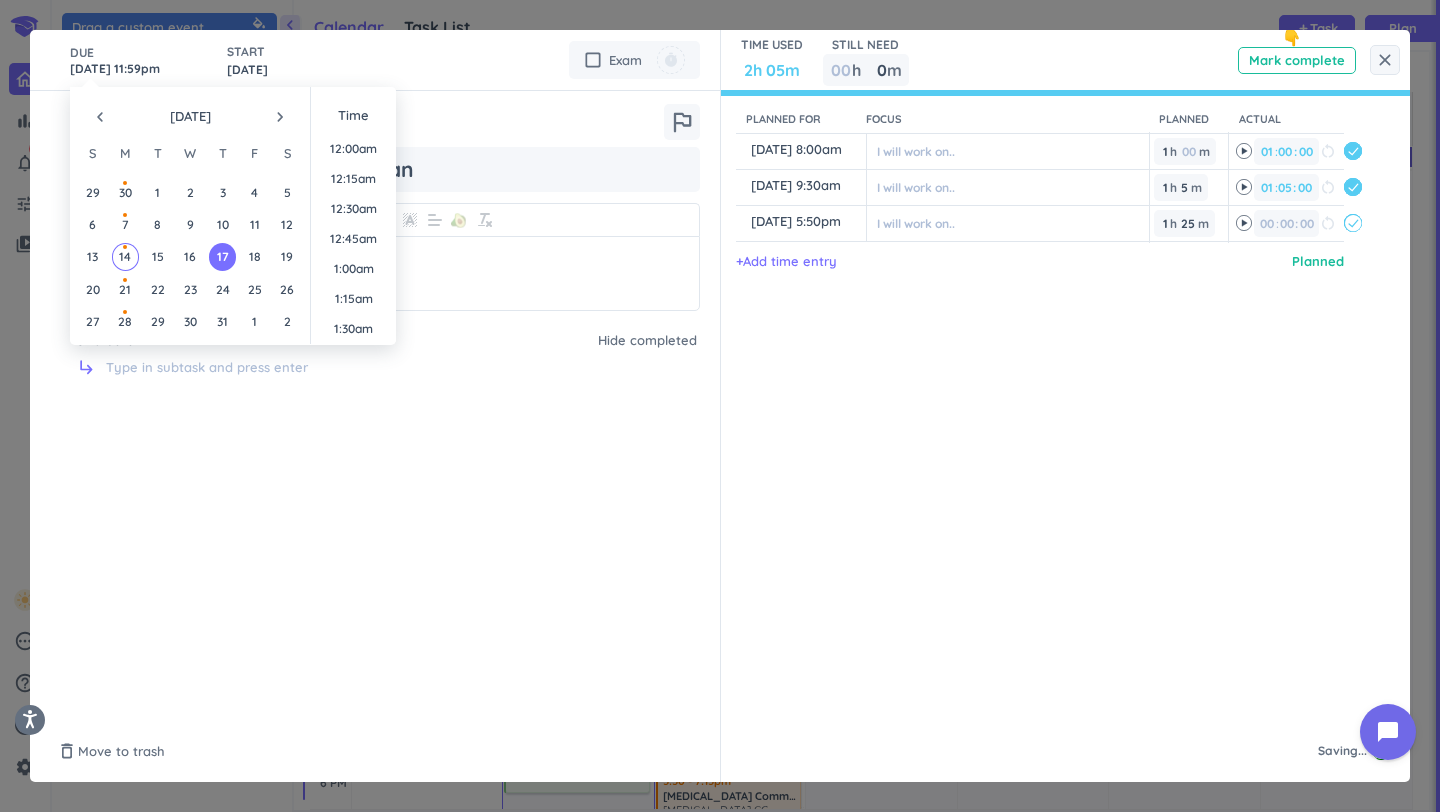 scroll, scrollTop: 0, scrollLeft: 0, axis: both 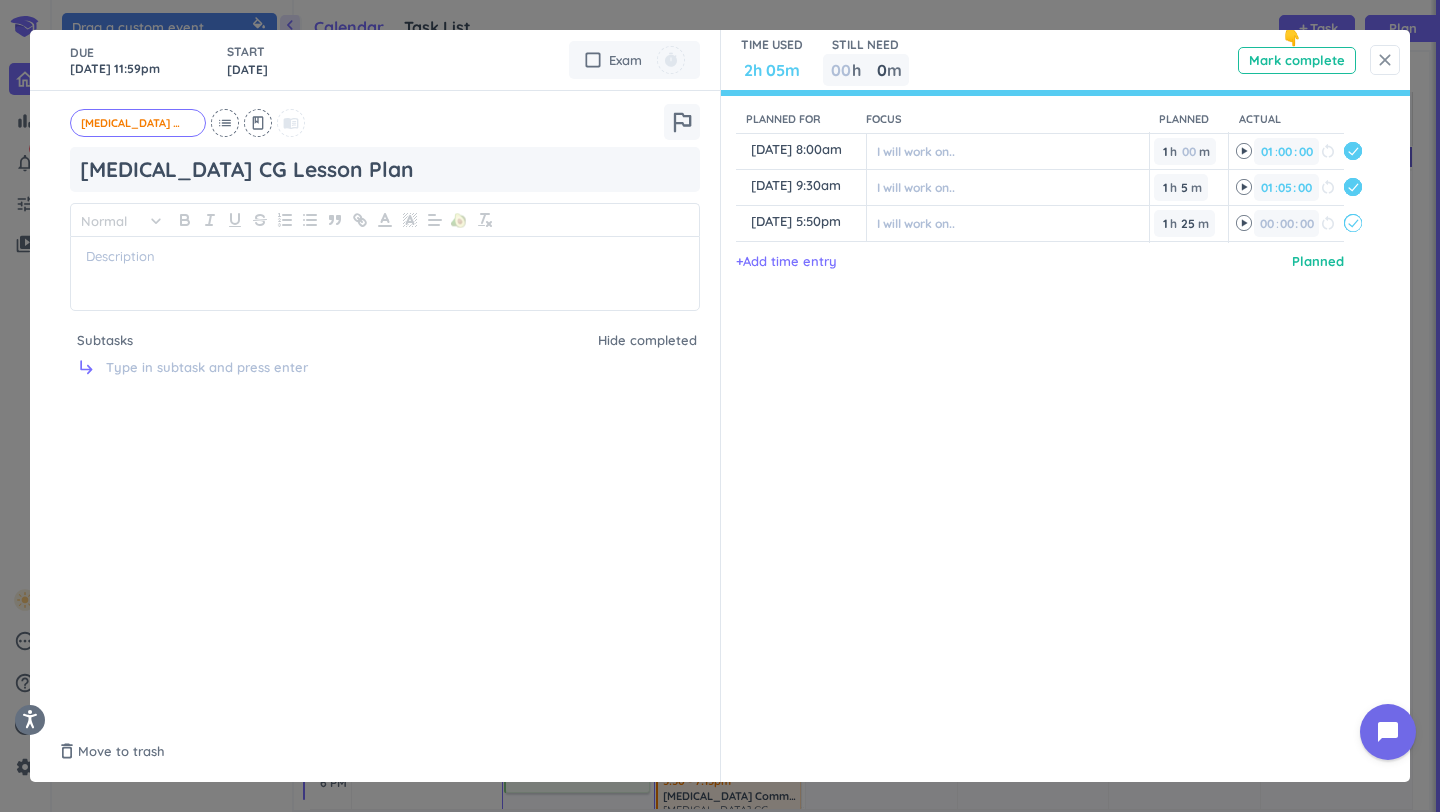 click on "close" at bounding box center [1385, 60] 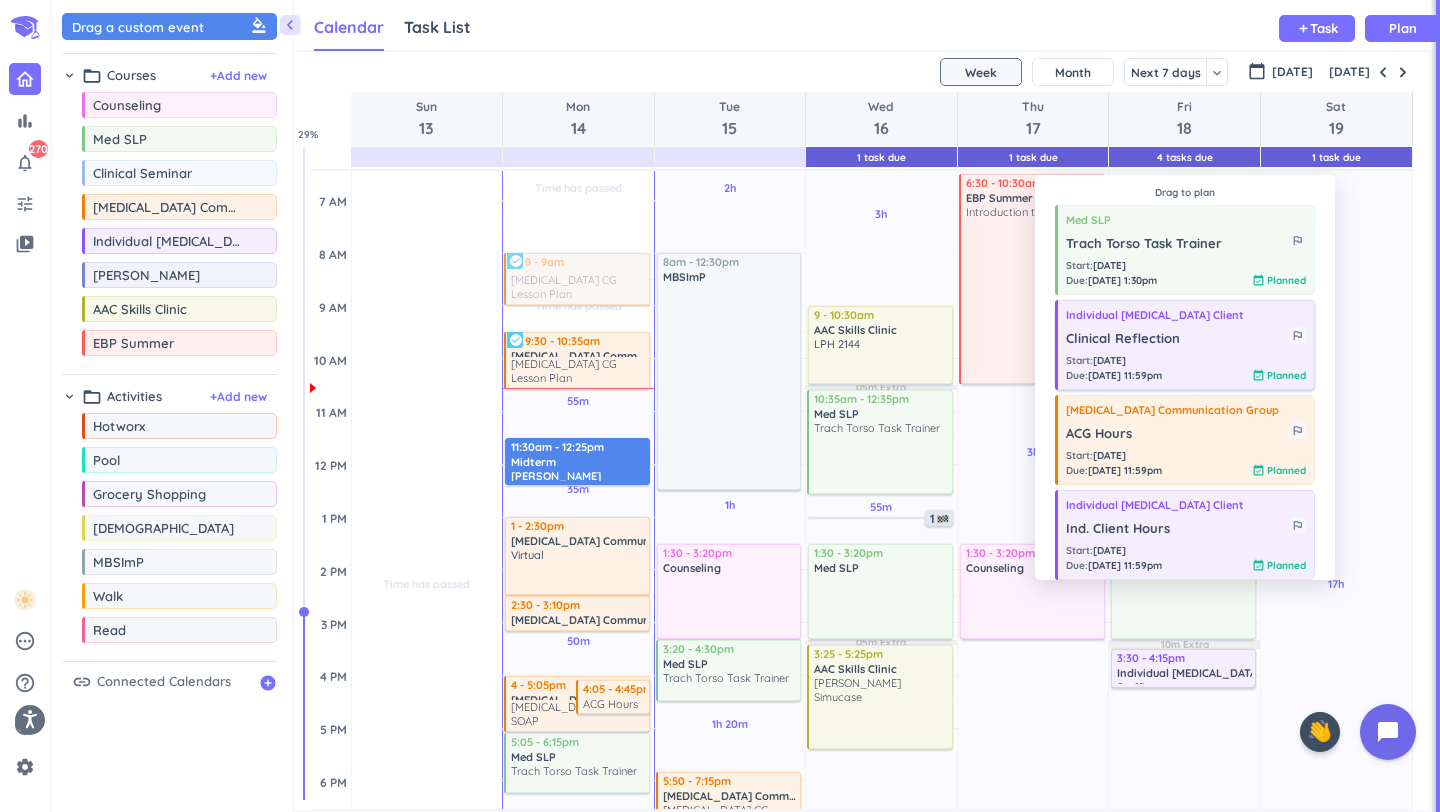 scroll, scrollTop: 15, scrollLeft: 0, axis: vertical 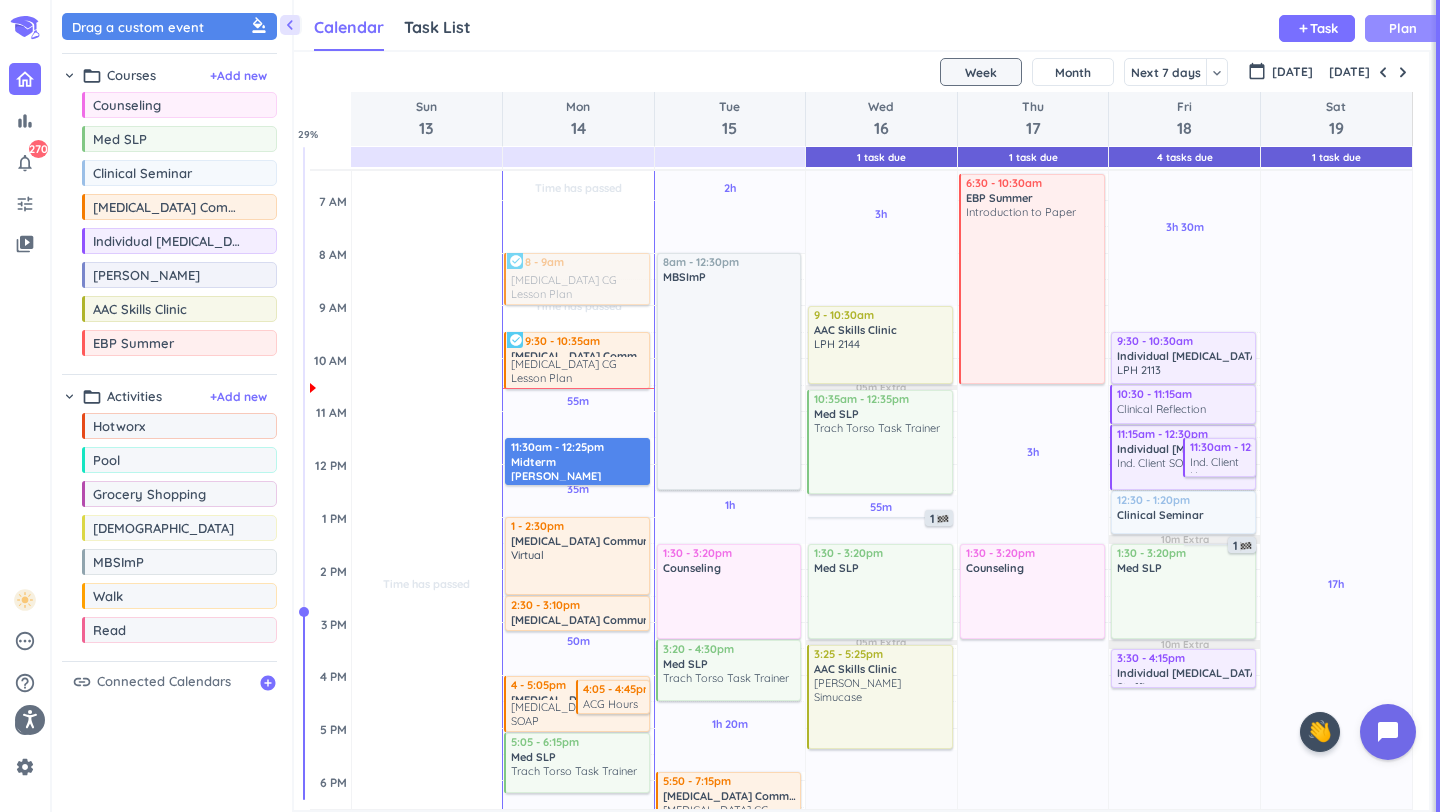 click on "Plan" at bounding box center [1403, 28] 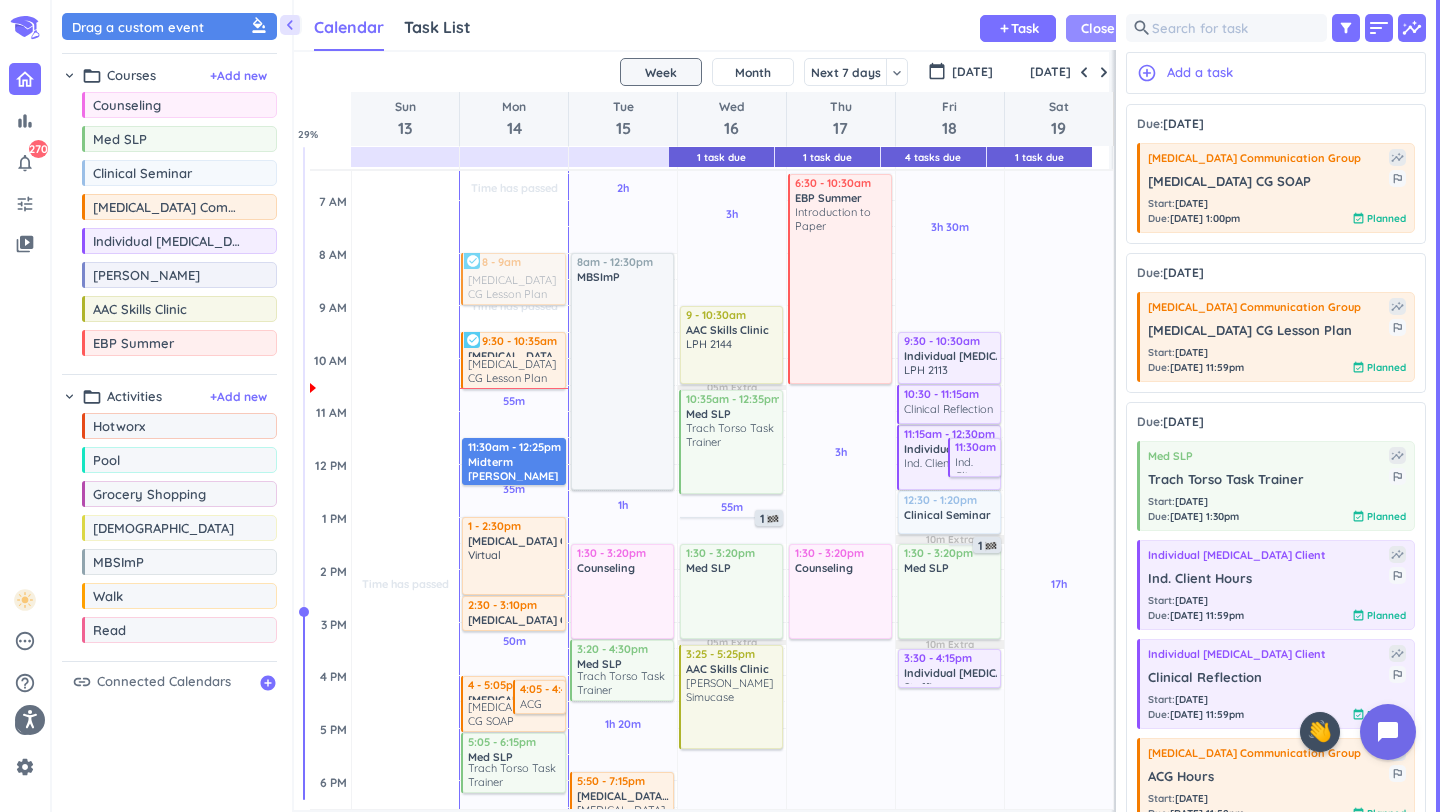 scroll, scrollTop: 50, scrollLeft: 838, axis: both 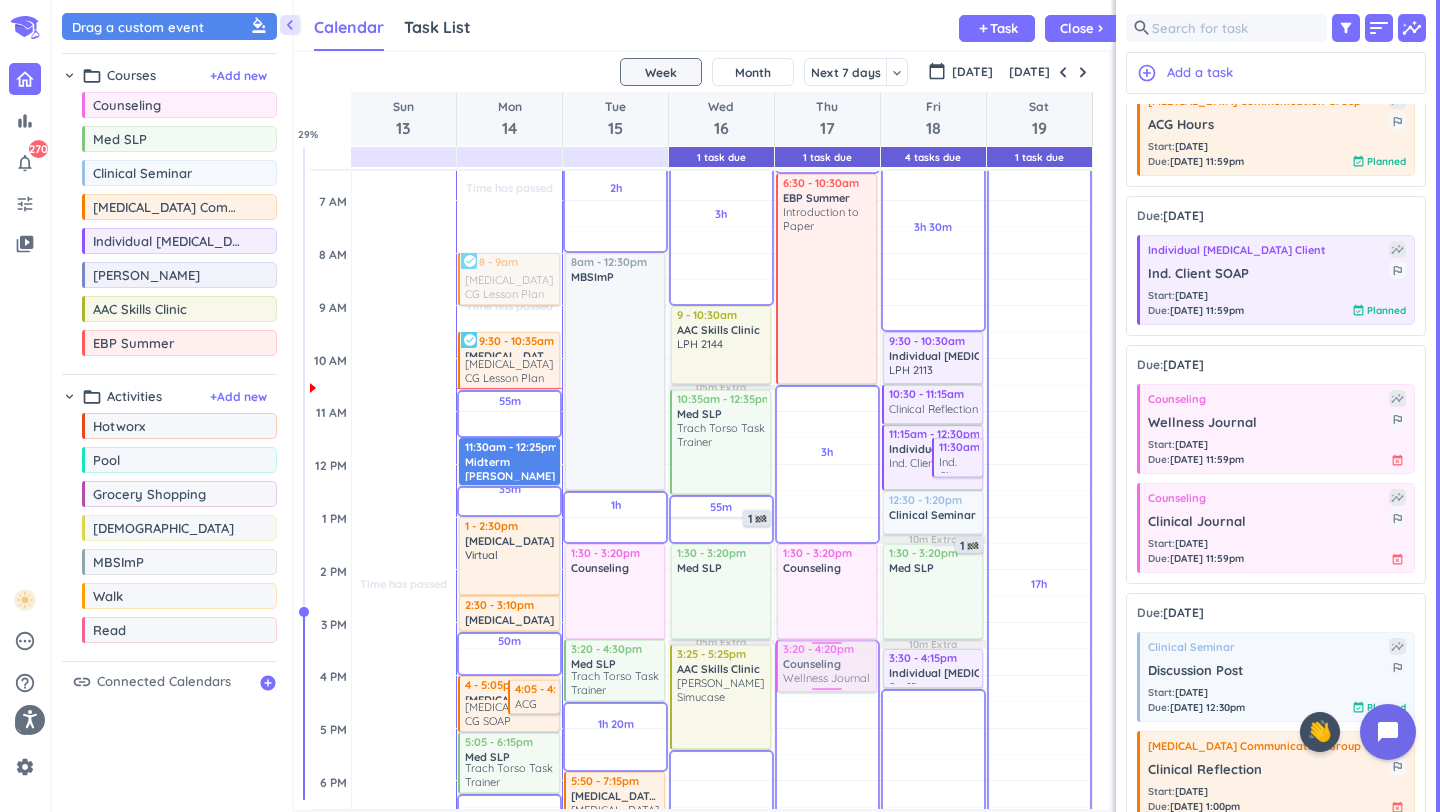click on "chevron_left Drag a custom event format_color_fill chevron_right folder_open Courses   +  Add new drag_indicator Counseling more_horiz drag_indicator Med SLP more_horiz drag_indicator Clinical Seminar more_horiz drag_indicator [MEDICAL_DATA] Communication Group more_horiz drag_indicator Individual [MEDICAL_DATA] Client more_horiz drag_indicator IU [PERSON_NAME] more_horiz drag_indicator AAC Skills Clinic  more_horiz drag_indicator EBP Summer  more_horiz chevron_right folder_open Activities   +  Add new drag_indicator Hotworx more_horiz drag_indicator Pool more_horiz drag_indicator Grocery Shopping more_horiz drag_indicator Church more_horiz drag_indicator MBSImP more_horiz drag_indicator Walk more_horiz drag_indicator Read more_horiz link Connected Calendars add_circle Calendar Task List Calendar keyboard_arrow_down add Task Close chevron_right 1   Task   Due 1   Task   Due 4   Tasks   Due 1   Task   Due SHOVEL [DATE] - [DATE] Week Month Next 7 days keyboard_arrow_down Week keyboard_arrow_down calendar_today [DATE] [DATE] %" at bounding box center [746, 406] 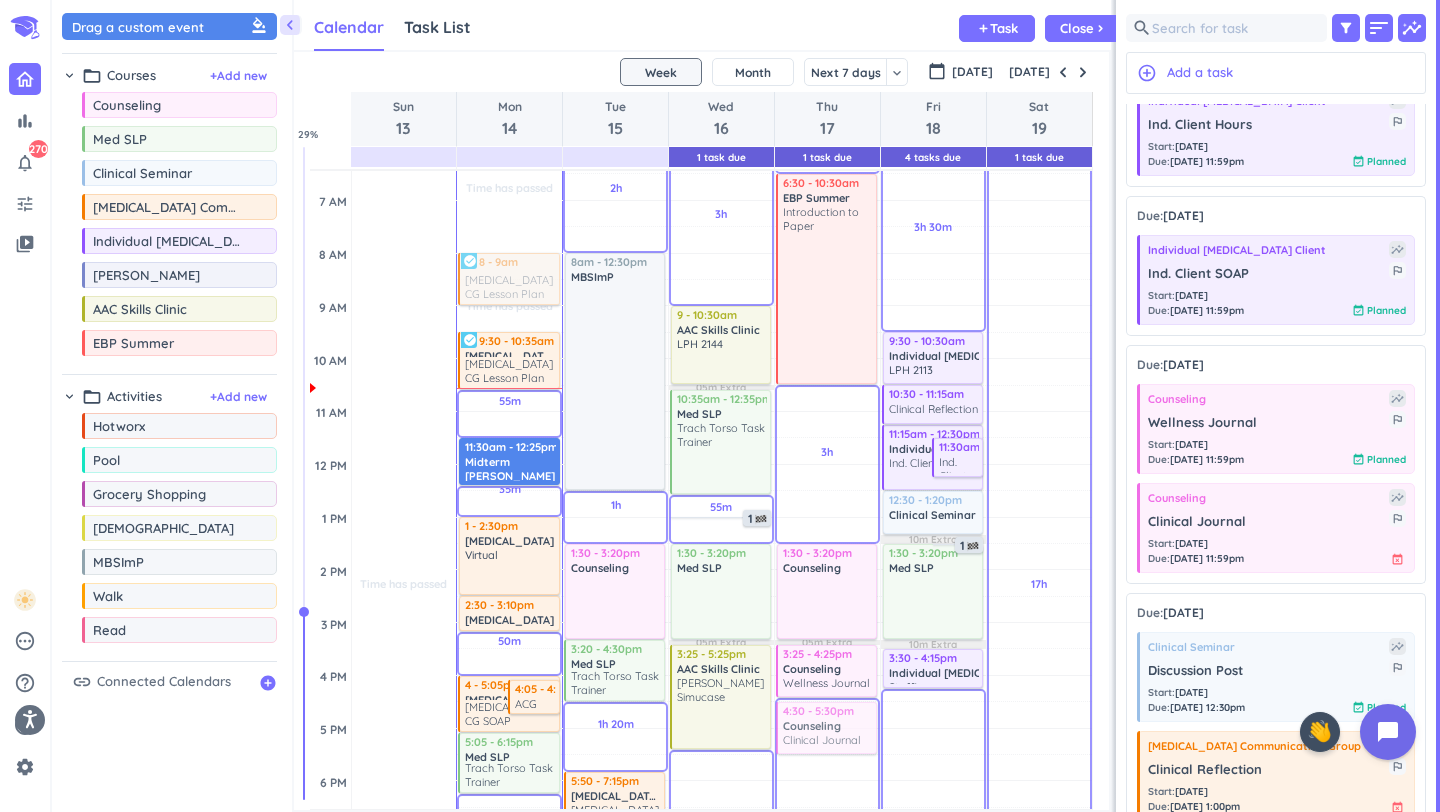 click on "chevron_left Drag a custom event format_color_fill chevron_right folder_open Courses   +  Add new drag_indicator Counseling more_horiz drag_indicator Med SLP more_horiz drag_indicator Clinical Seminar more_horiz drag_indicator [MEDICAL_DATA] Communication Group more_horiz drag_indicator Individual [MEDICAL_DATA] Client more_horiz drag_indicator IU [PERSON_NAME] more_horiz drag_indicator AAC Skills Clinic  more_horiz drag_indicator EBP Summer  more_horiz chevron_right folder_open Activities   +  Add new drag_indicator Hotworx more_horiz drag_indicator Pool more_horiz drag_indicator Grocery Shopping more_horiz drag_indicator Church more_horiz drag_indicator MBSImP more_horiz drag_indicator Walk more_horiz drag_indicator Read more_horiz link Connected Calendars add_circle Calendar Task List Calendar keyboard_arrow_down add Task Close chevron_right 1   Task   Due 1   Task   Due 4   Tasks   Due 1   Task   Due SHOVEL [DATE] - [DATE] Week Month Next 7 days keyboard_arrow_down Week keyboard_arrow_down calendar_today [DATE] [DATE] %" at bounding box center [746, 406] 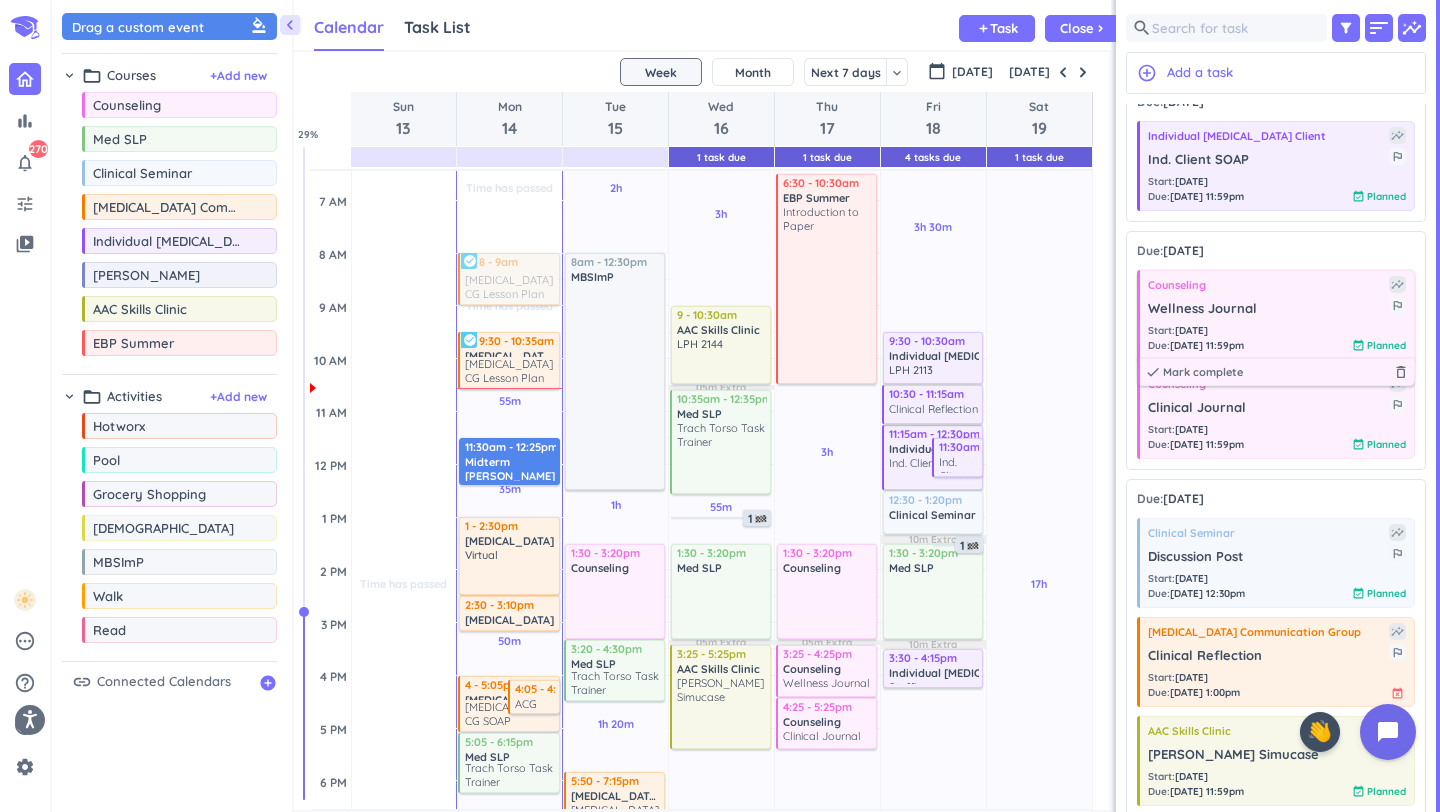 scroll, scrollTop: 767, scrollLeft: 0, axis: vertical 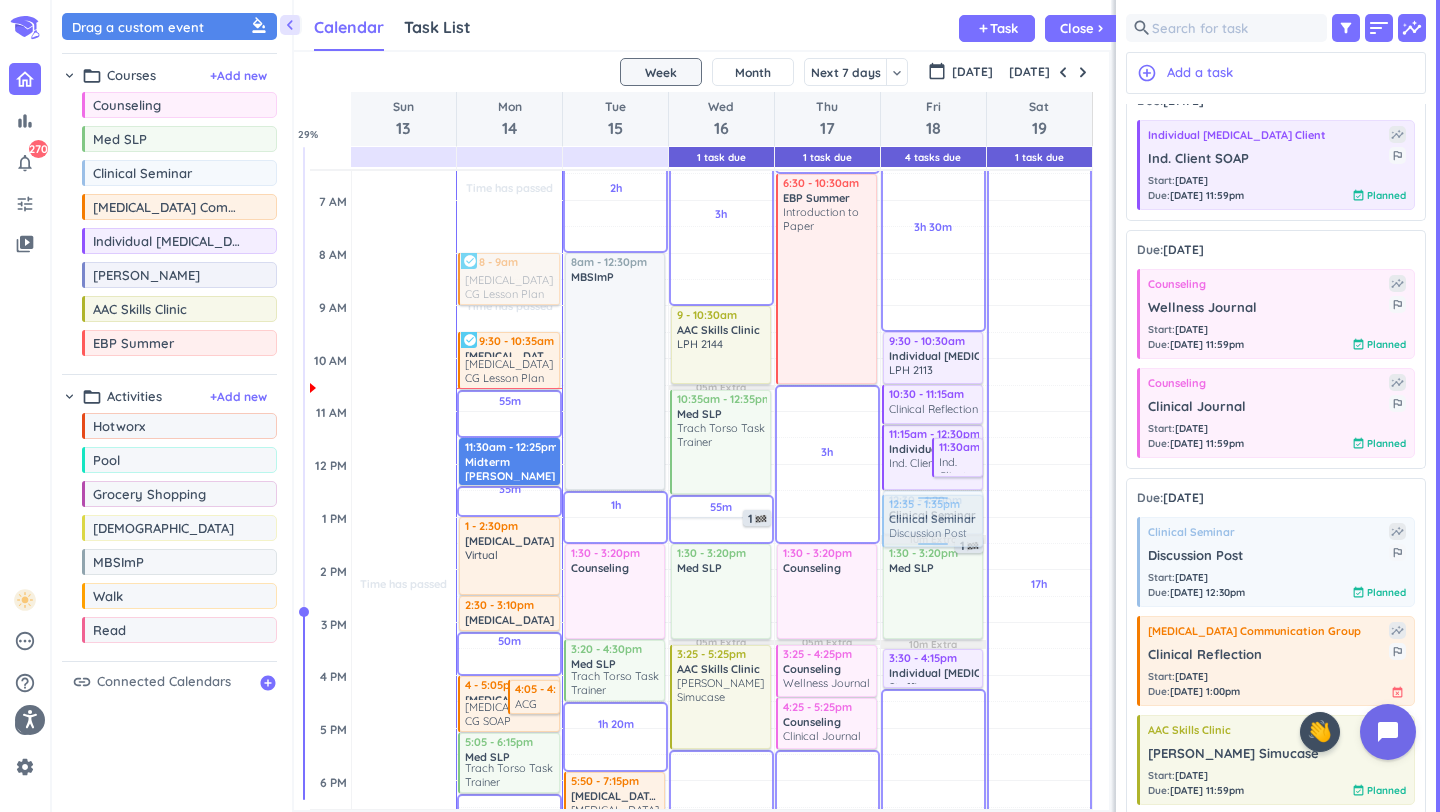 click on "chevron_left Drag a custom event format_color_fill chevron_right folder_open Courses   +  Add new drag_indicator Counseling more_horiz drag_indicator Med SLP more_horiz drag_indicator Clinical Seminar more_horiz drag_indicator [MEDICAL_DATA] Communication Group more_horiz drag_indicator Individual [MEDICAL_DATA] Client more_horiz drag_indicator IU [PERSON_NAME] more_horiz drag_indicator AAC Skills Clinic  more_horiz drag_indicator EBP Summer  more_horiz chevron_right folder_open Activities   +  Add new drag_indicator Hotworx more_horiz drag_indicator Pool more_horiz drag_indicator Grocery Shopping more_horiz drag_indicator Church more_horiz drag_indicator MBSImP more_horiz drag_indicator Walk more_horiz drag_indicator Read more_horiz link Connected Calendars add_circle Calendar Task List Calendar keyboard_arrow_down add Task Close chevron_right 1   Task   Due 1   Task   Due 4   Tasks   Due 1   Task   Due SHOVEL [DATE] - [DATE] Week Month Next 7 days keyboard_arrow_down Week keyboard_arrow_down calendar_today [DATE] [DATE] %" at bounding box center [746, 406] 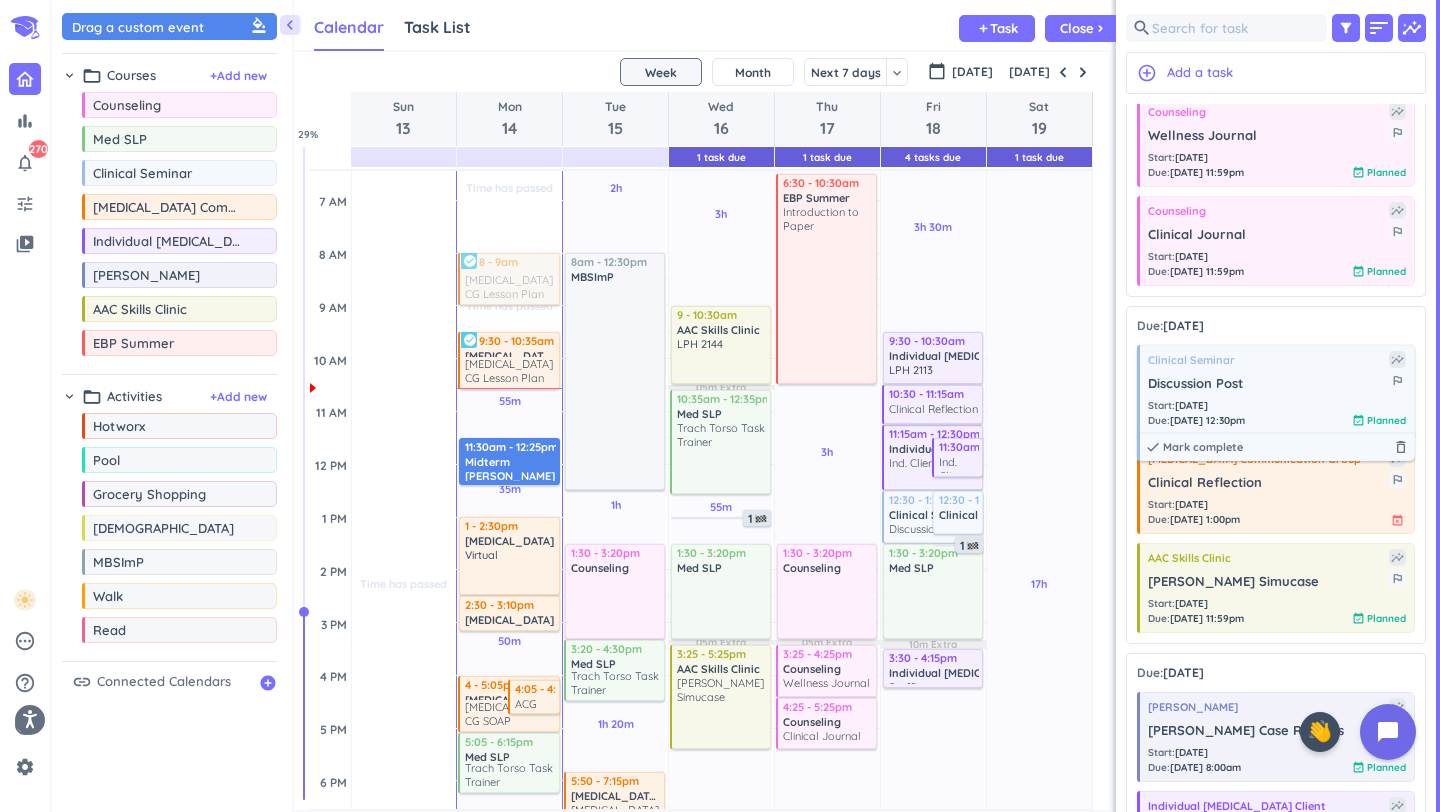 scroll, scrollTop: 952, scrollLeft: 0, axis: vertical 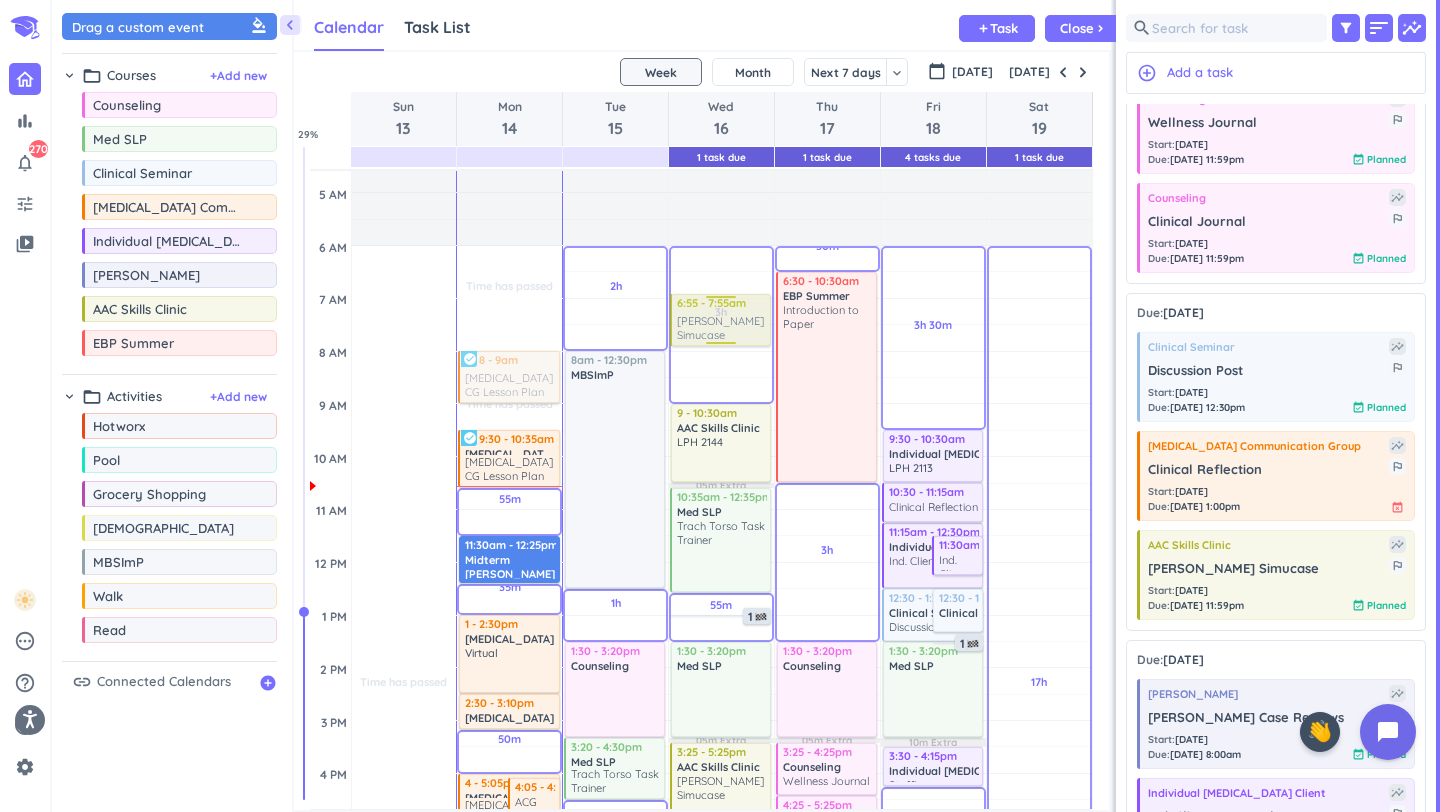 drag, startPoint x: 1243, startPoint y: 578, endPoint x: 695, endPoint y: 298, distance: 615.3893 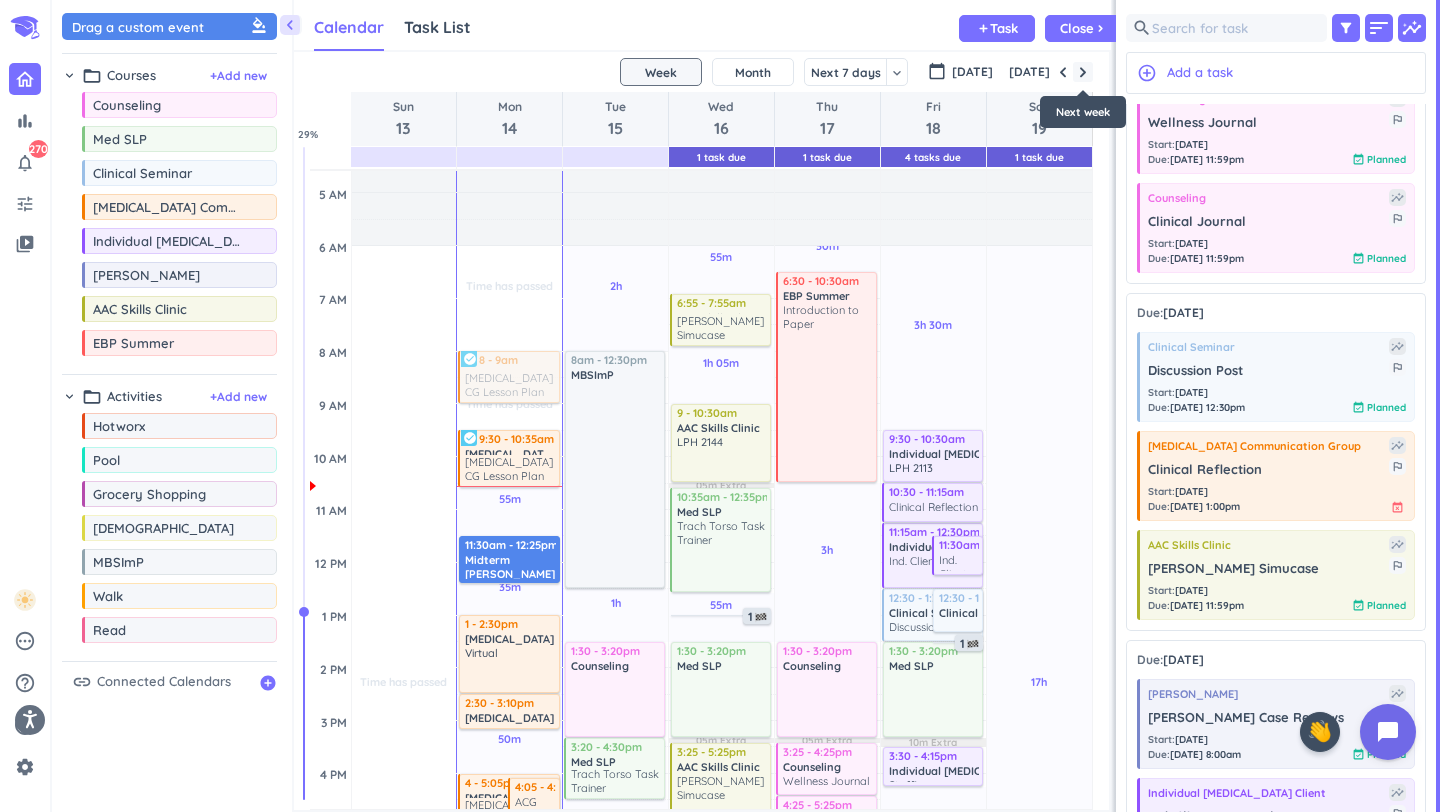 click at bounding box center (1083, 72) 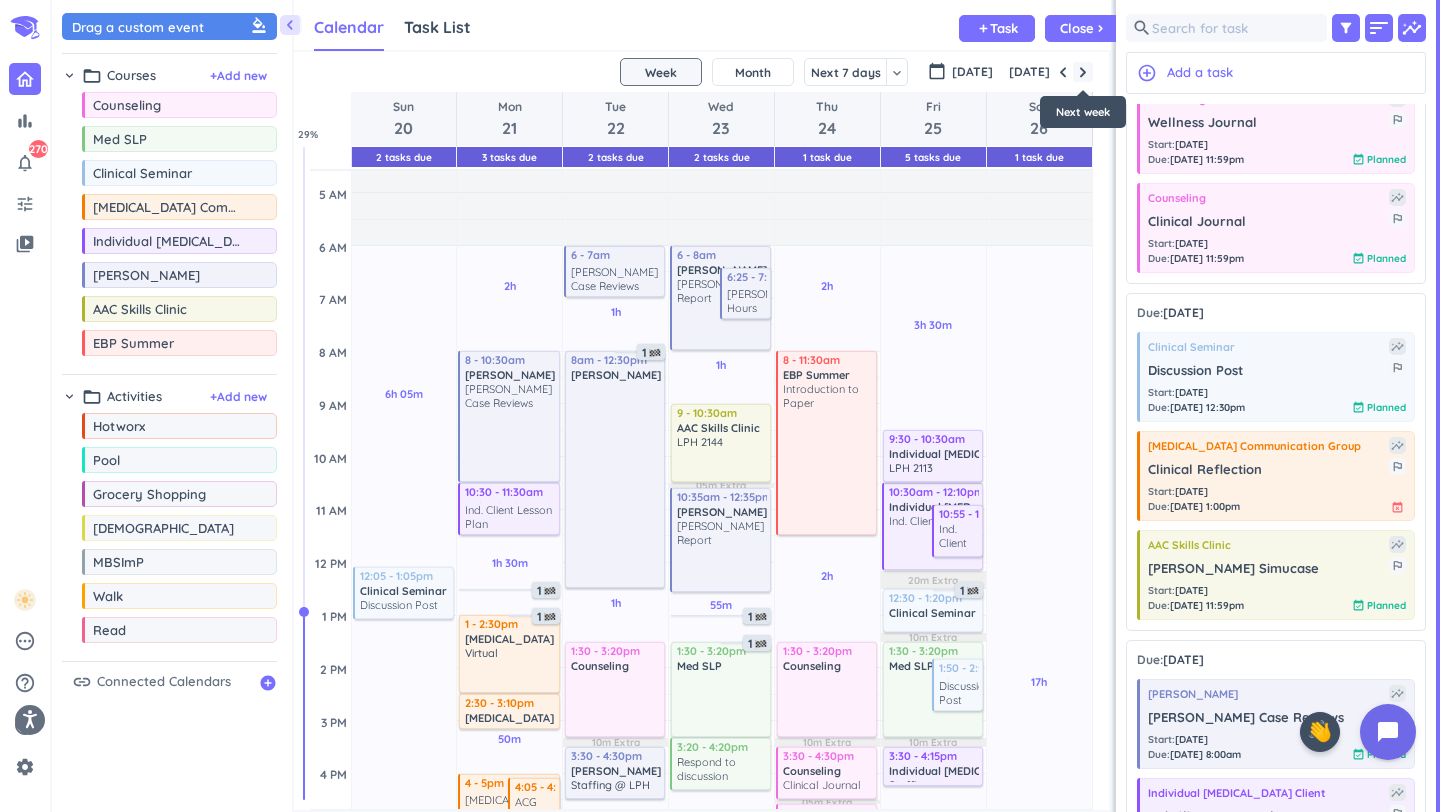 scroll, scrollTop: 107, scrollLeft: 0, axis: vertical 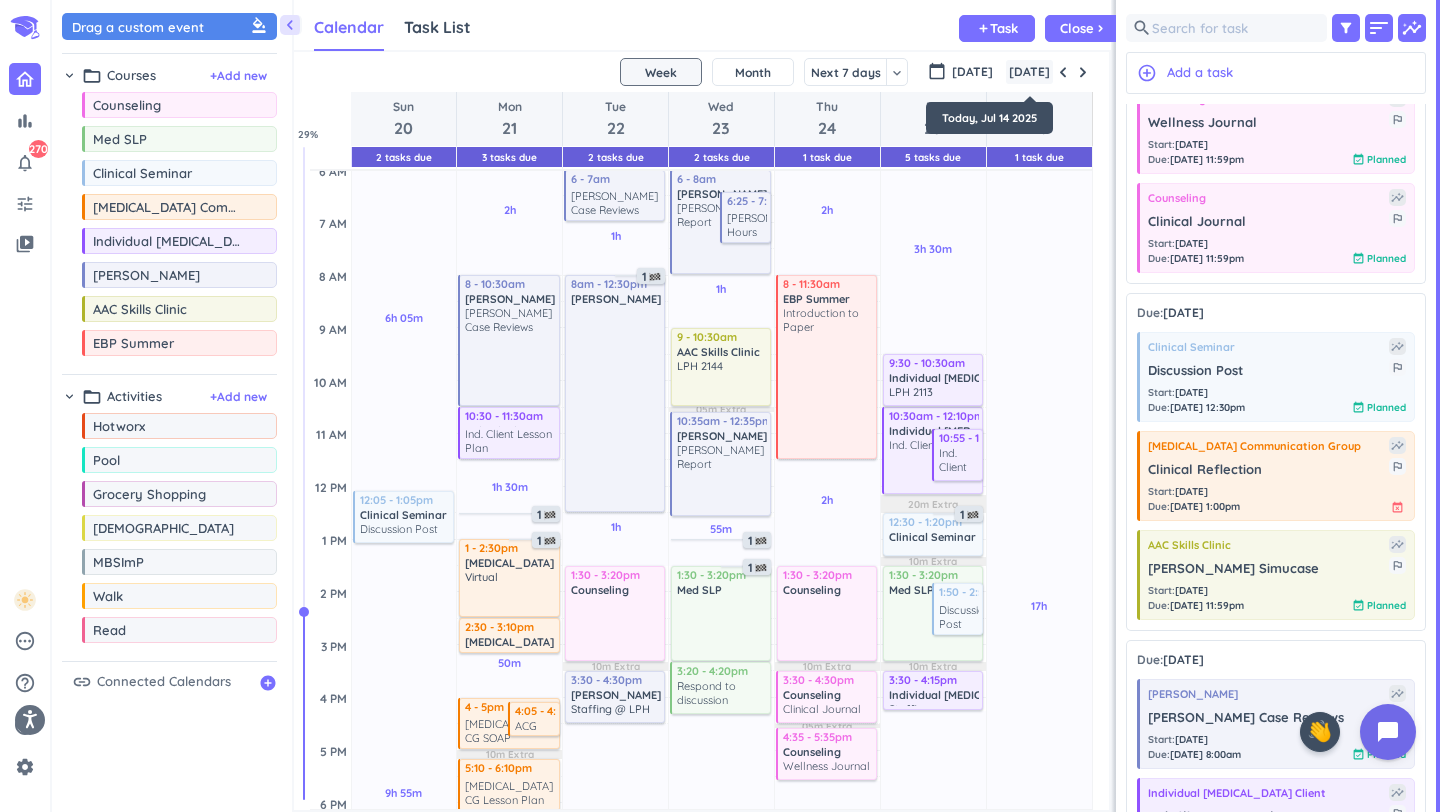 click on "[DATE]" at bounding box center [1029, 72] 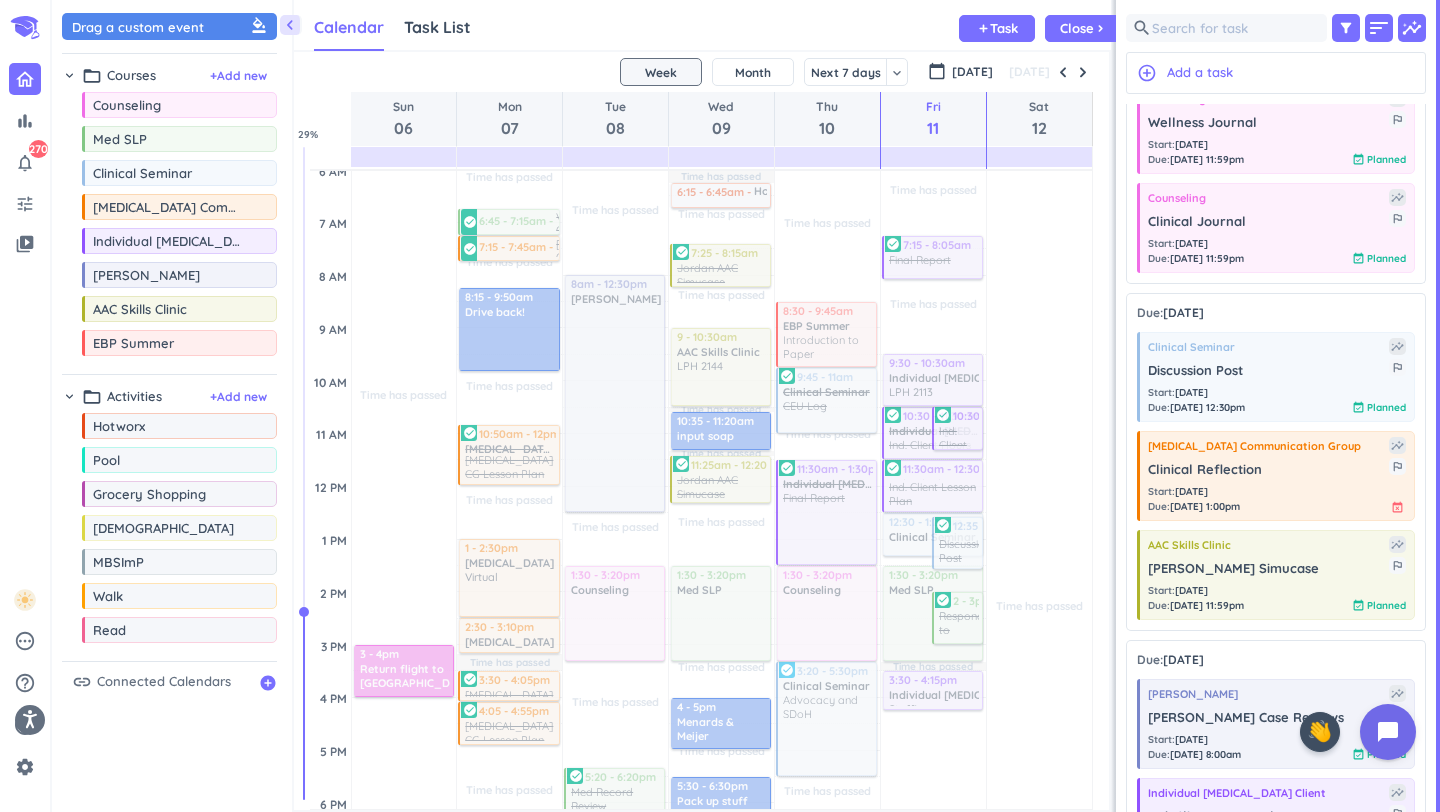 click on "[DATE]" at bounding box center (1049, 72) 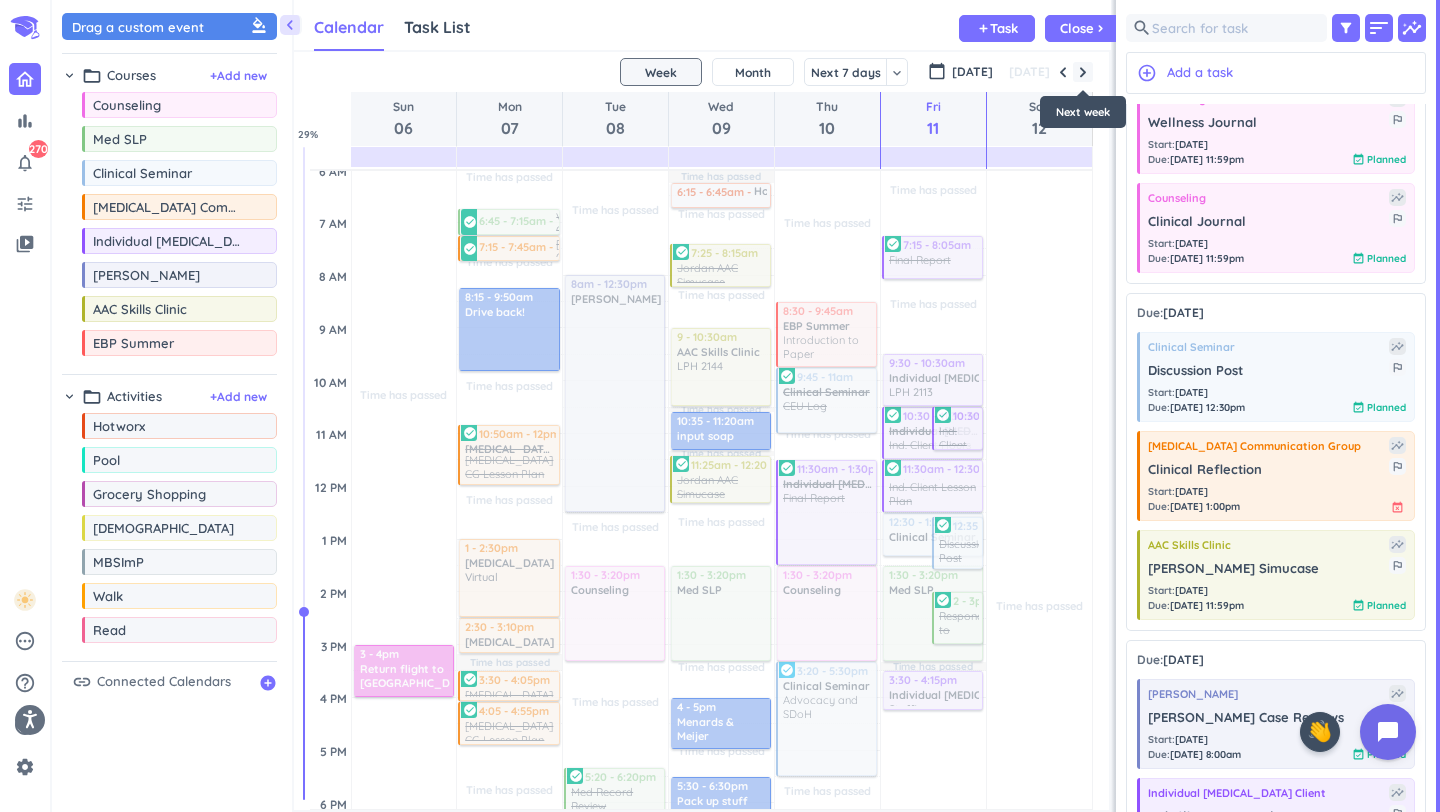 click at bounding box center (1083, 72) 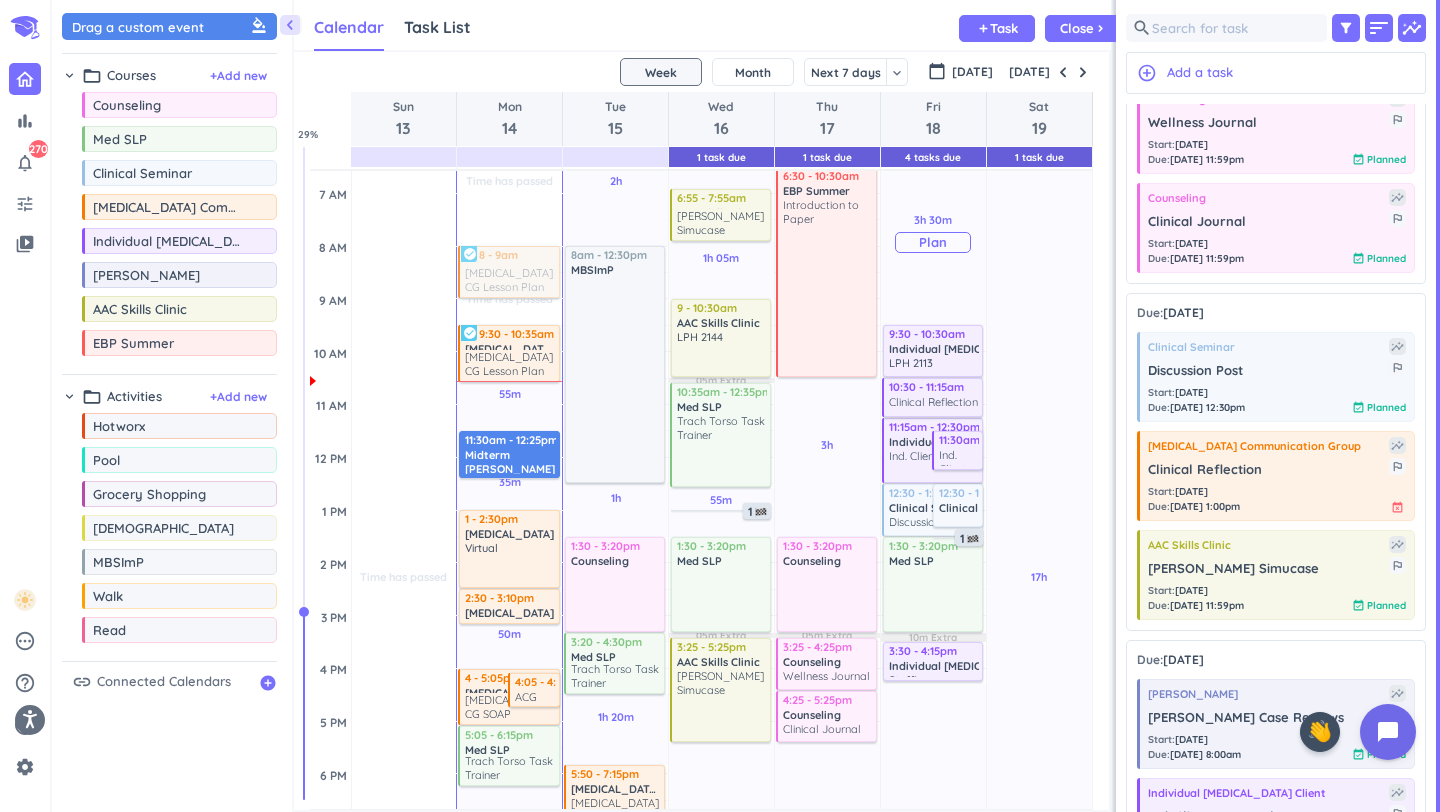 scroll, scrollTop: 137, scrollLeft: 0, axis: vertical 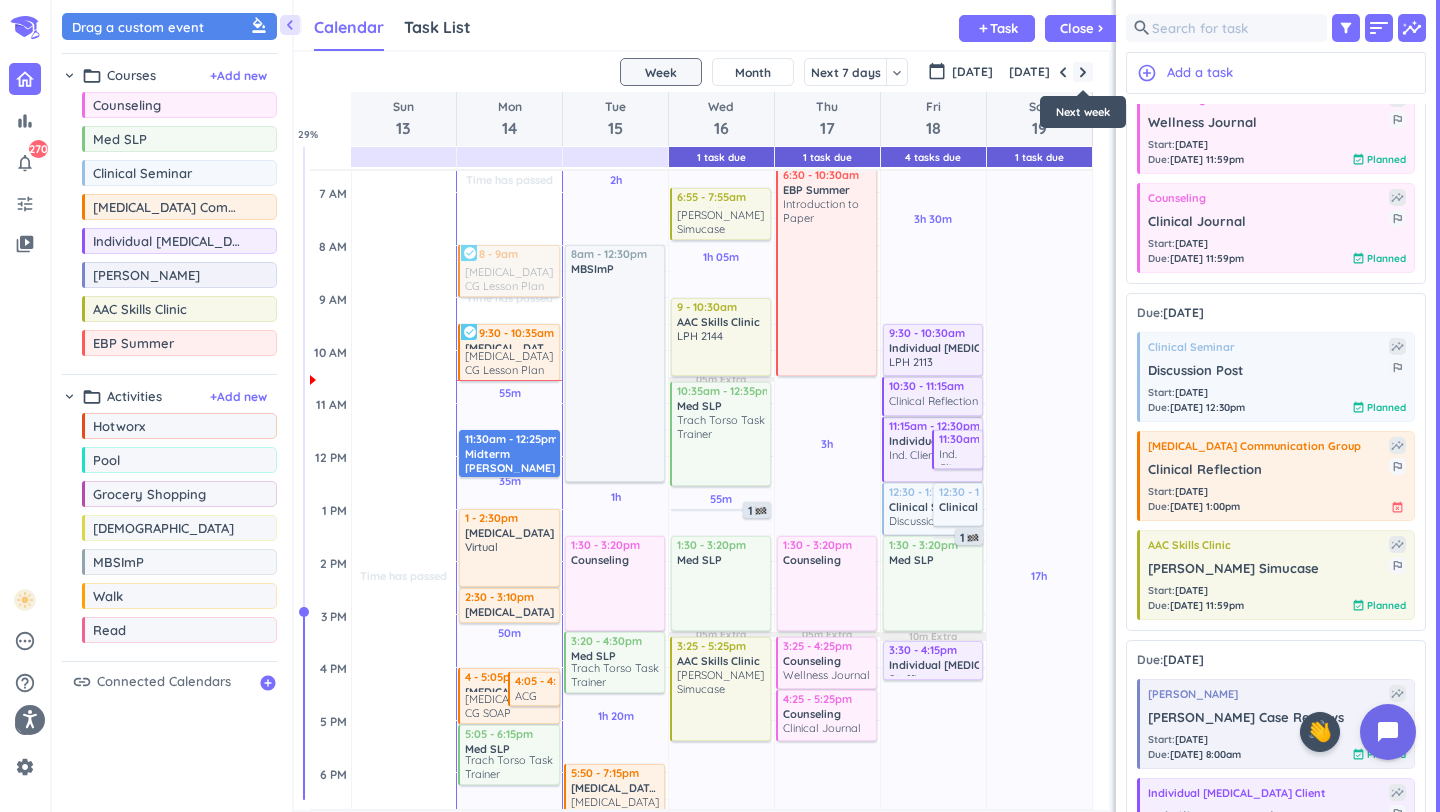 click at bounding box center [1083, 72] 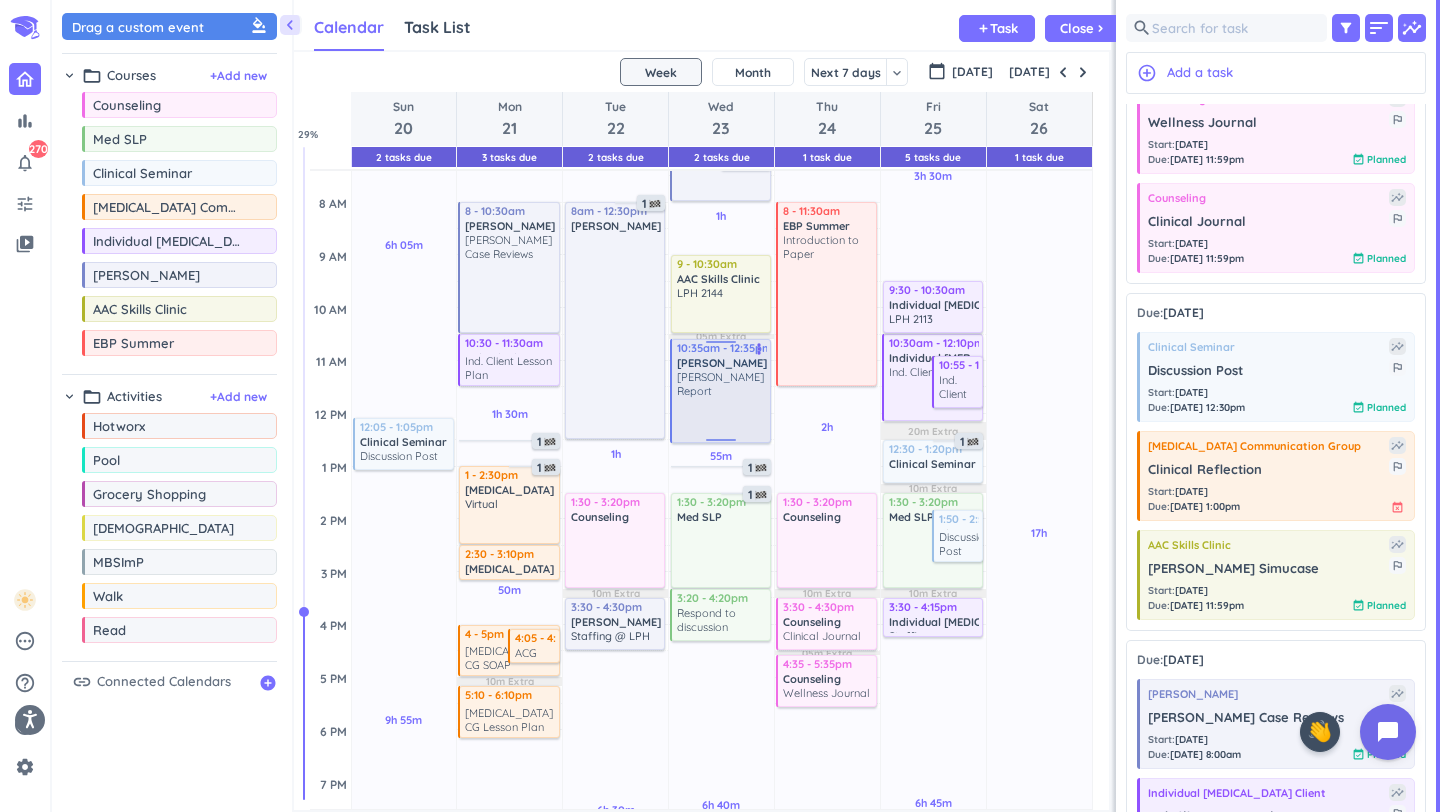 scroll, scrollTop: 251, scrollLeft: 0, axis: vertical 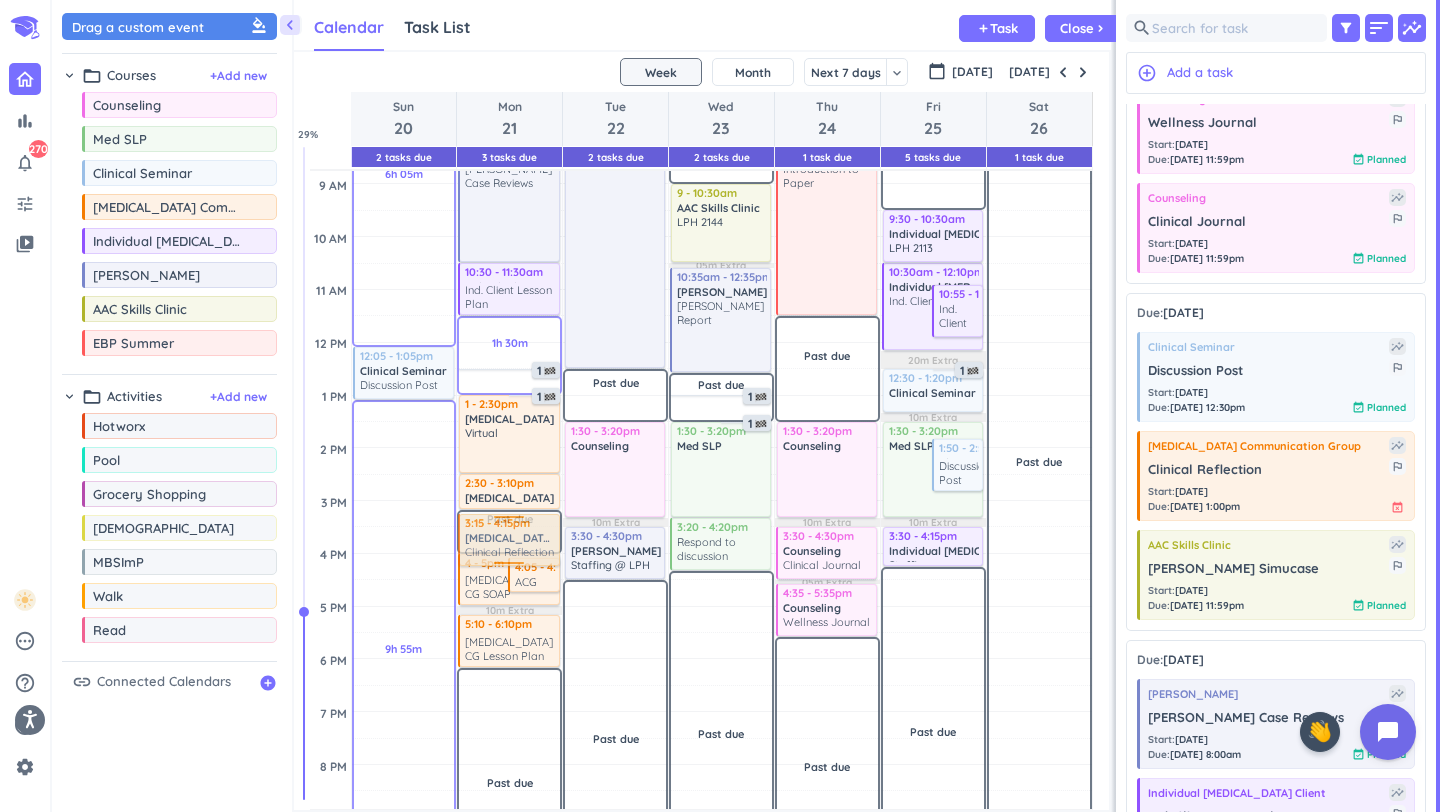 drag, startPoint x: 1208, startPoint y: 498, endPoint x: 522, endPoint y: 516, distance: 686.2361 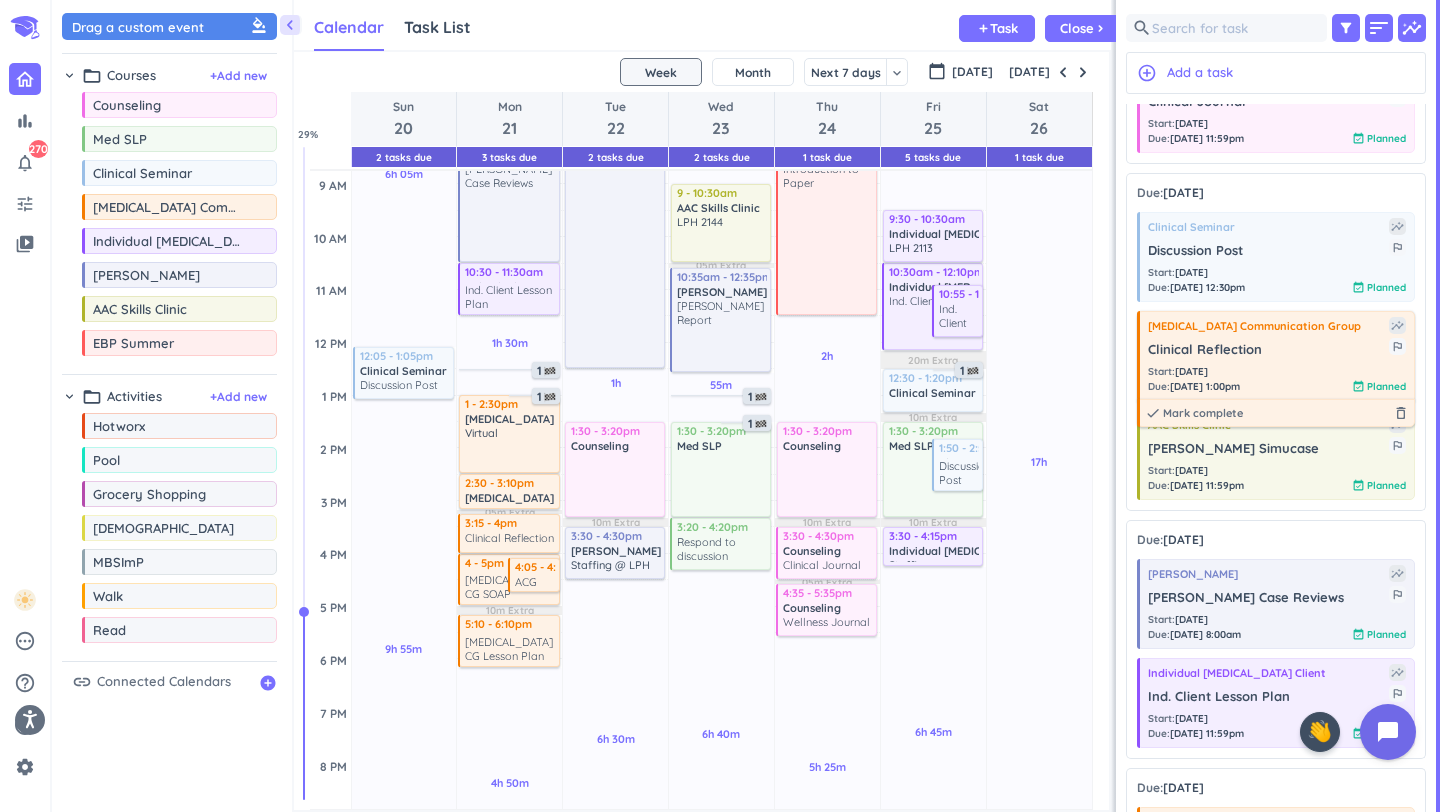 scroll, scrollTop: 1114, scrollLeft: 0, axis: vertical 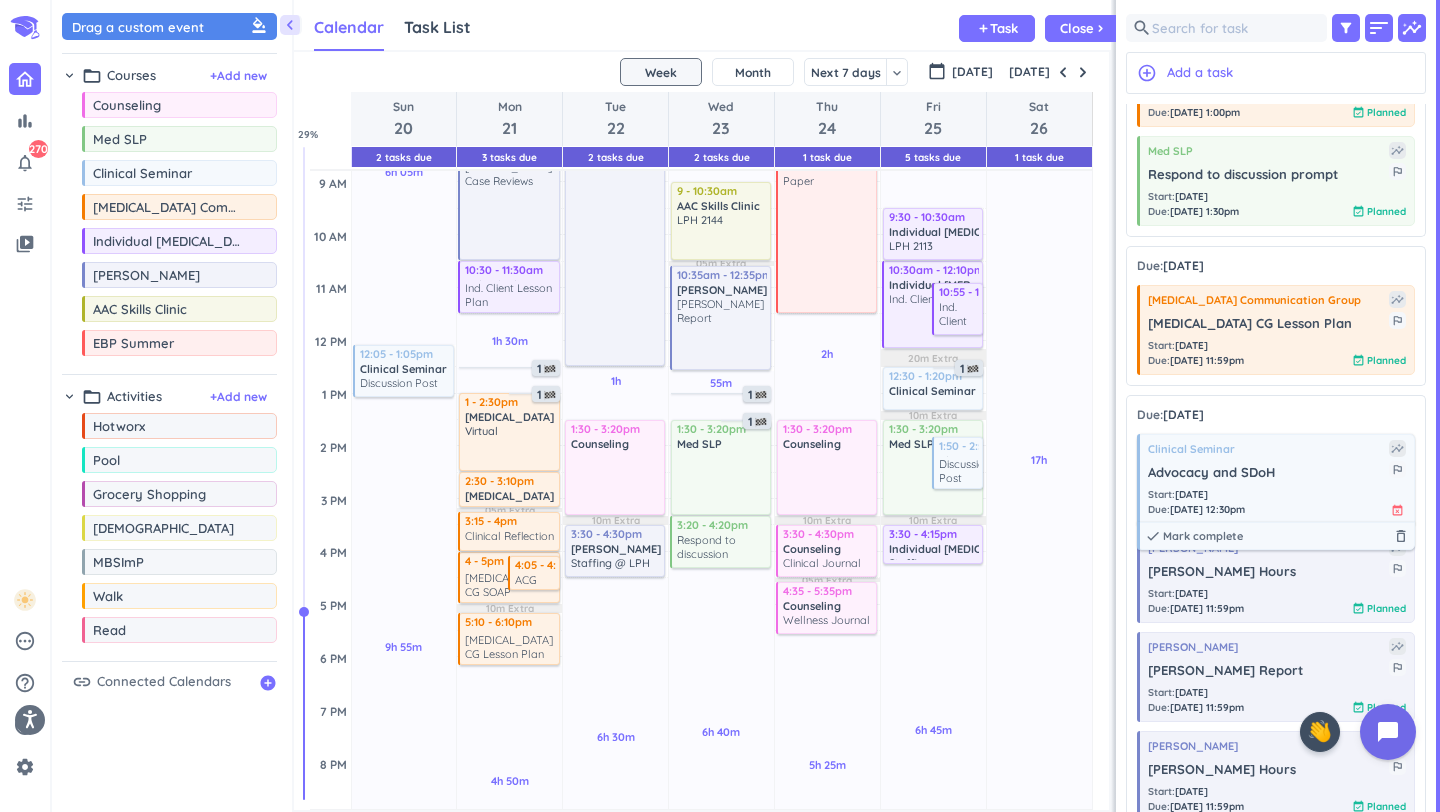 click on "Advocacy and [PERSON_NAME] outlined_flag" at bounding box center (1277, 470) 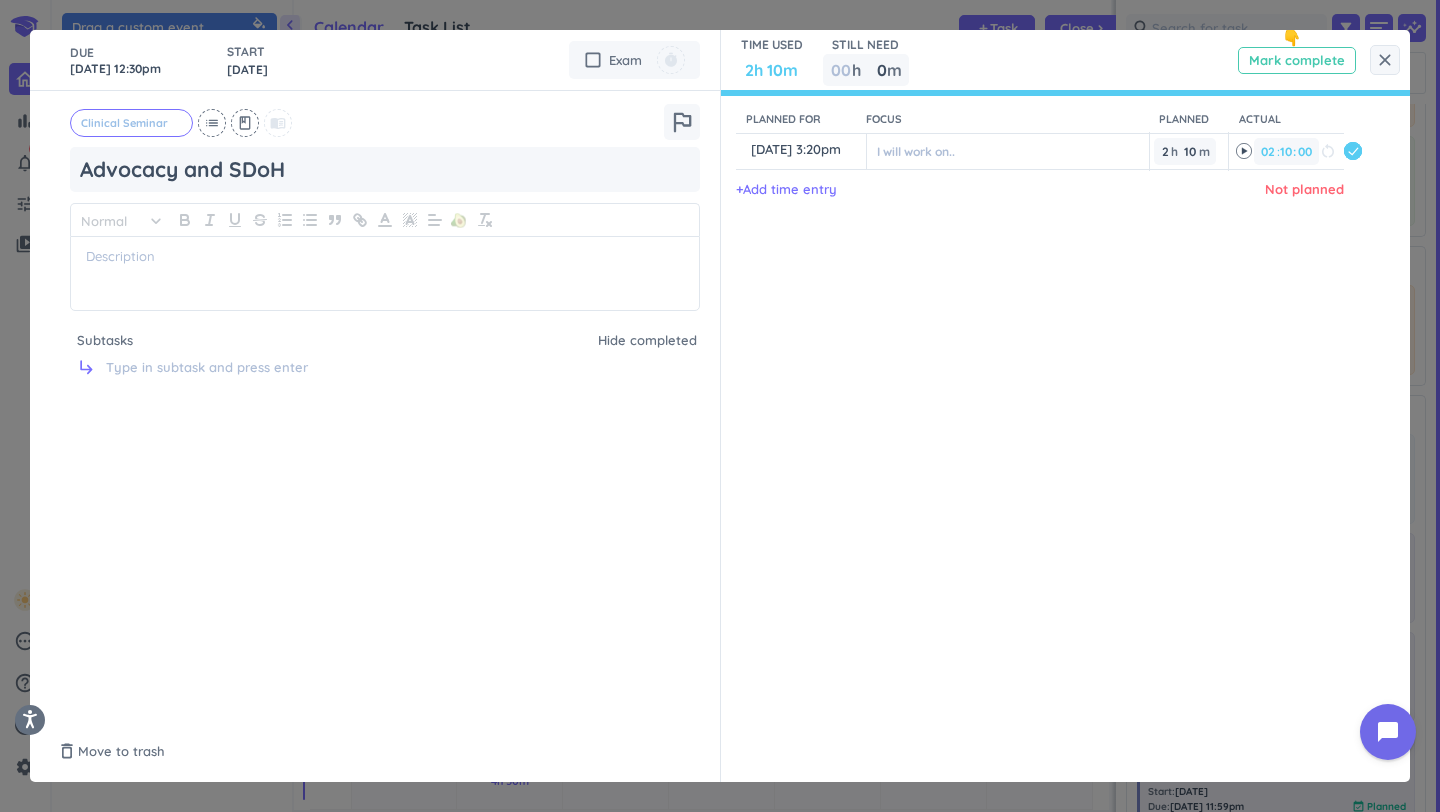 click on "Mark complete" at bounding box center [1297, 60] 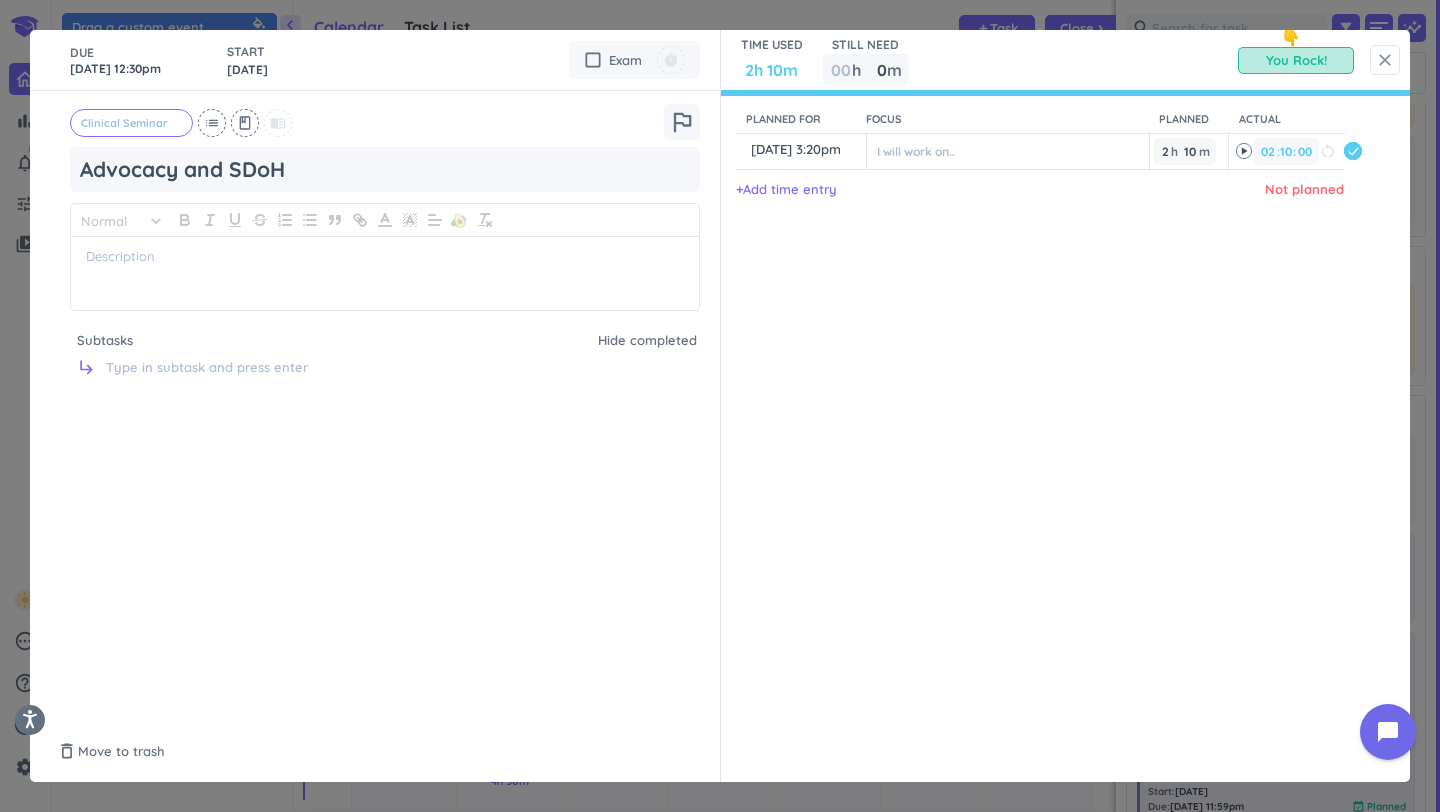 click on "close" at bounding box center (1385, 60) 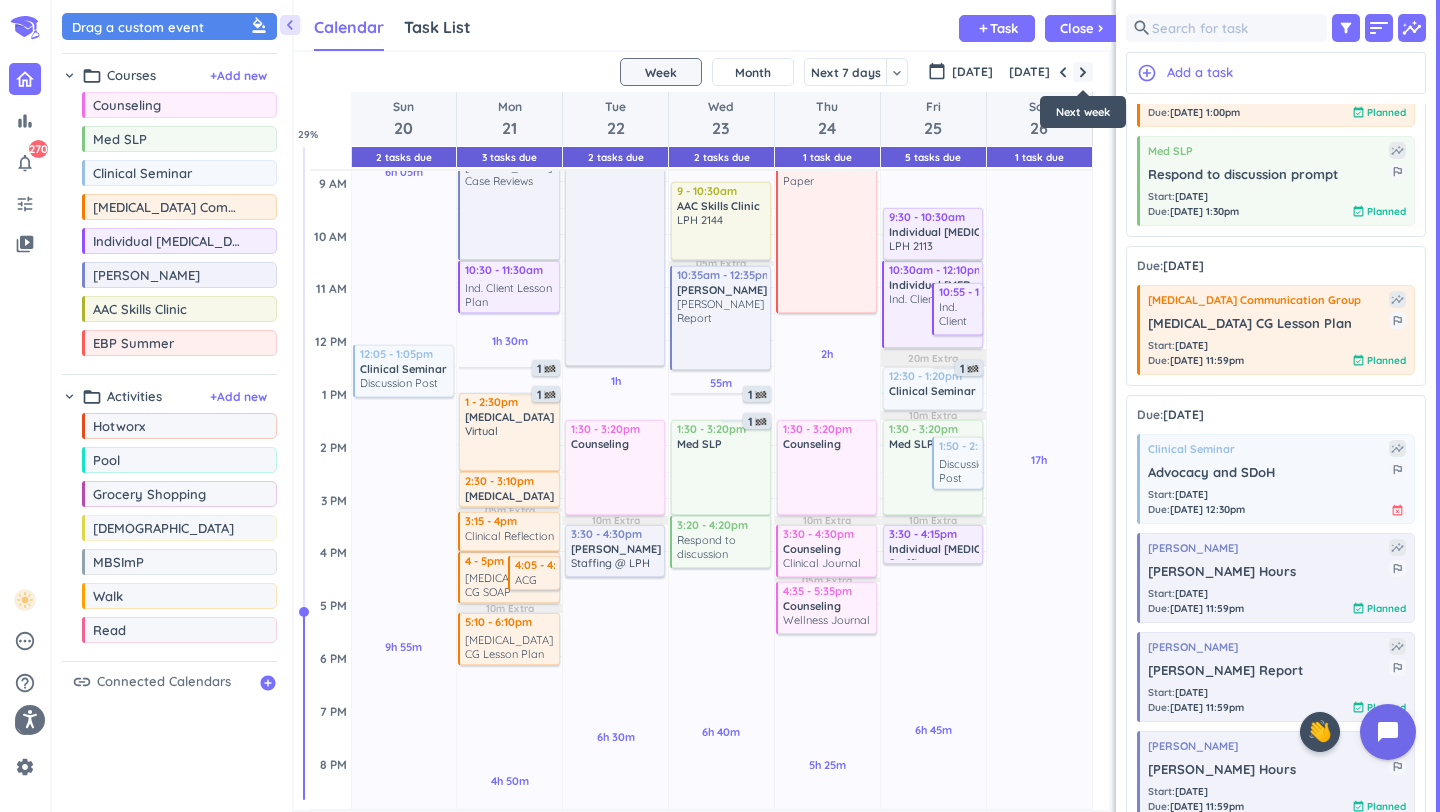 click at bounding box center [1083, 72] 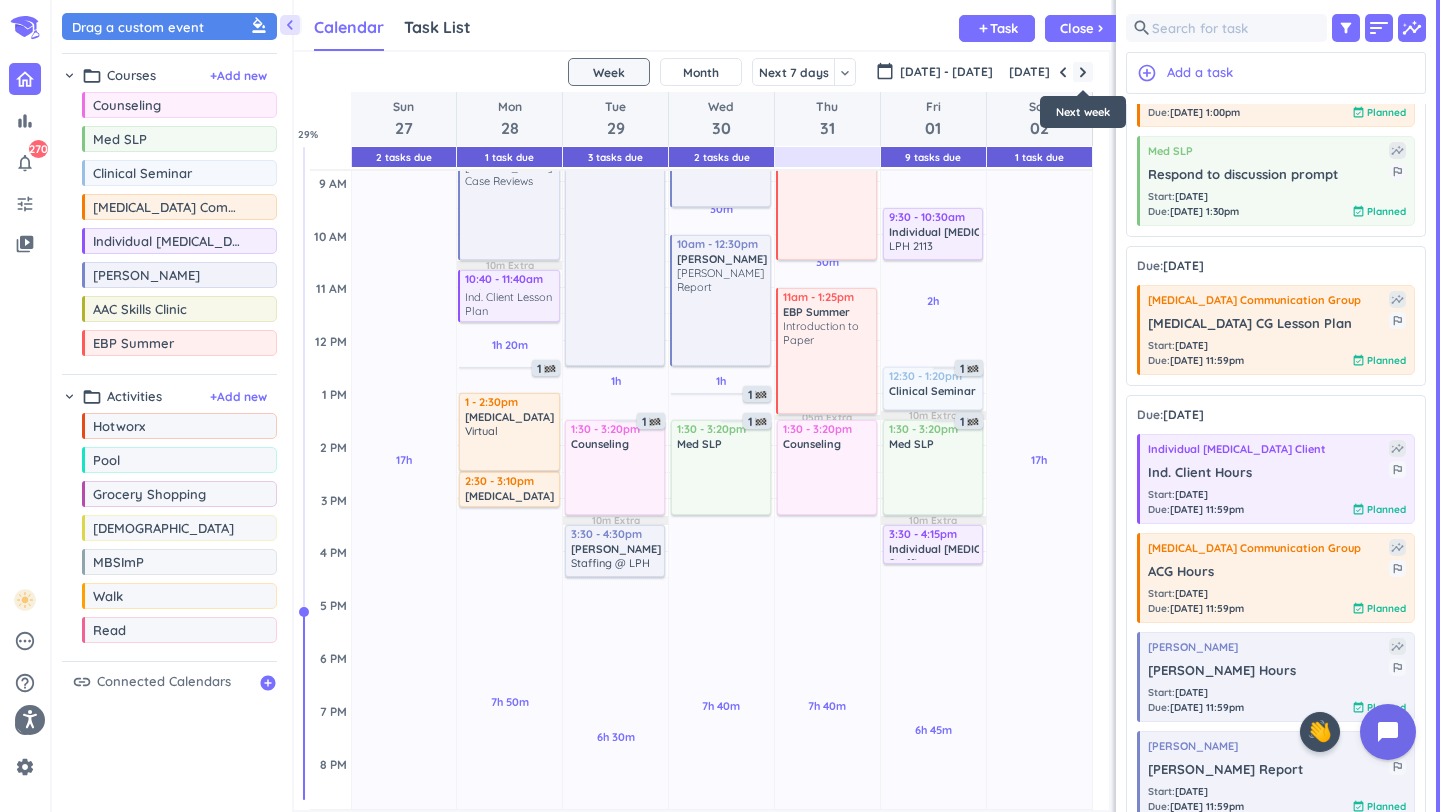 scroll, scrollTop: 107, scrollLeft: 0, axis: vertical 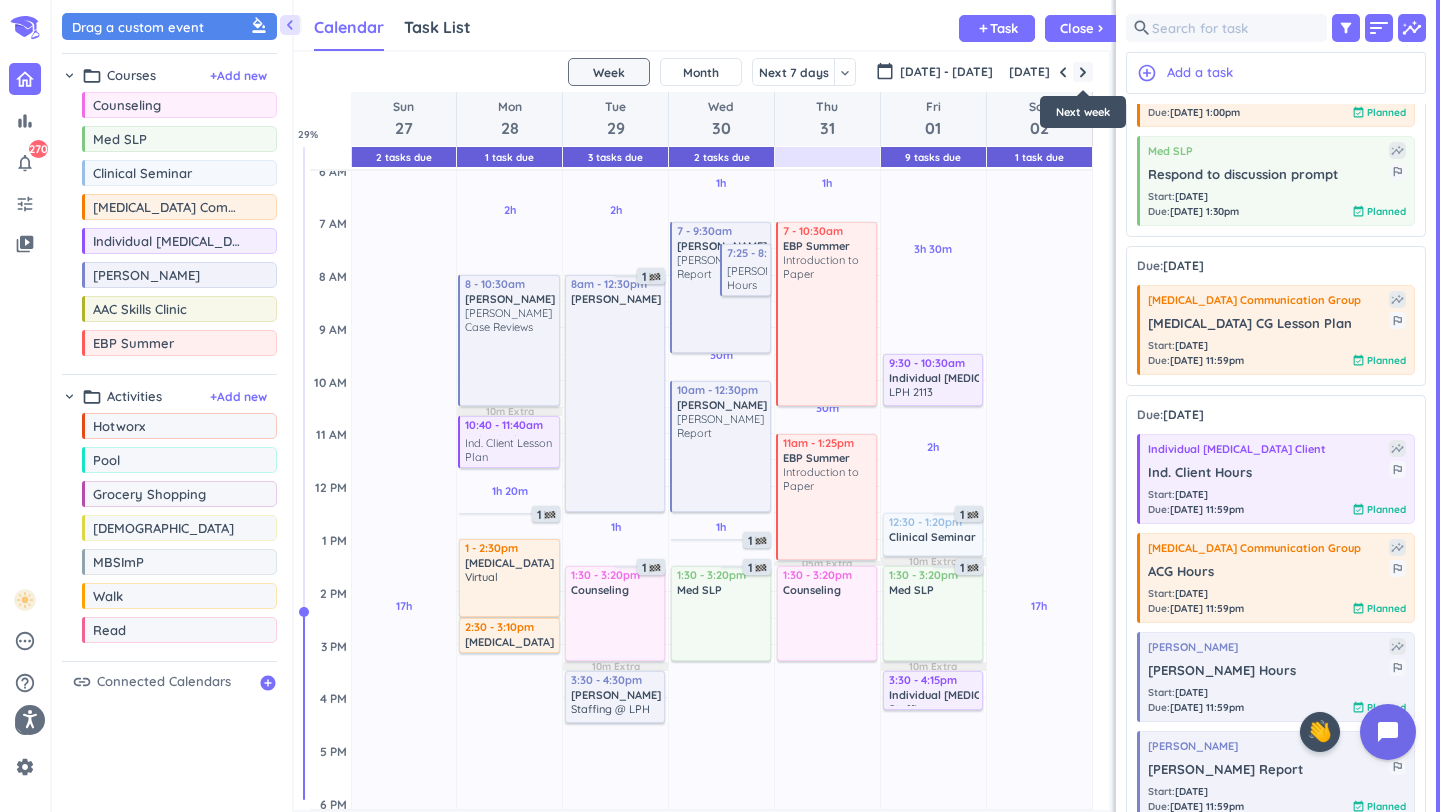 click at bounding box center (1083, 72) 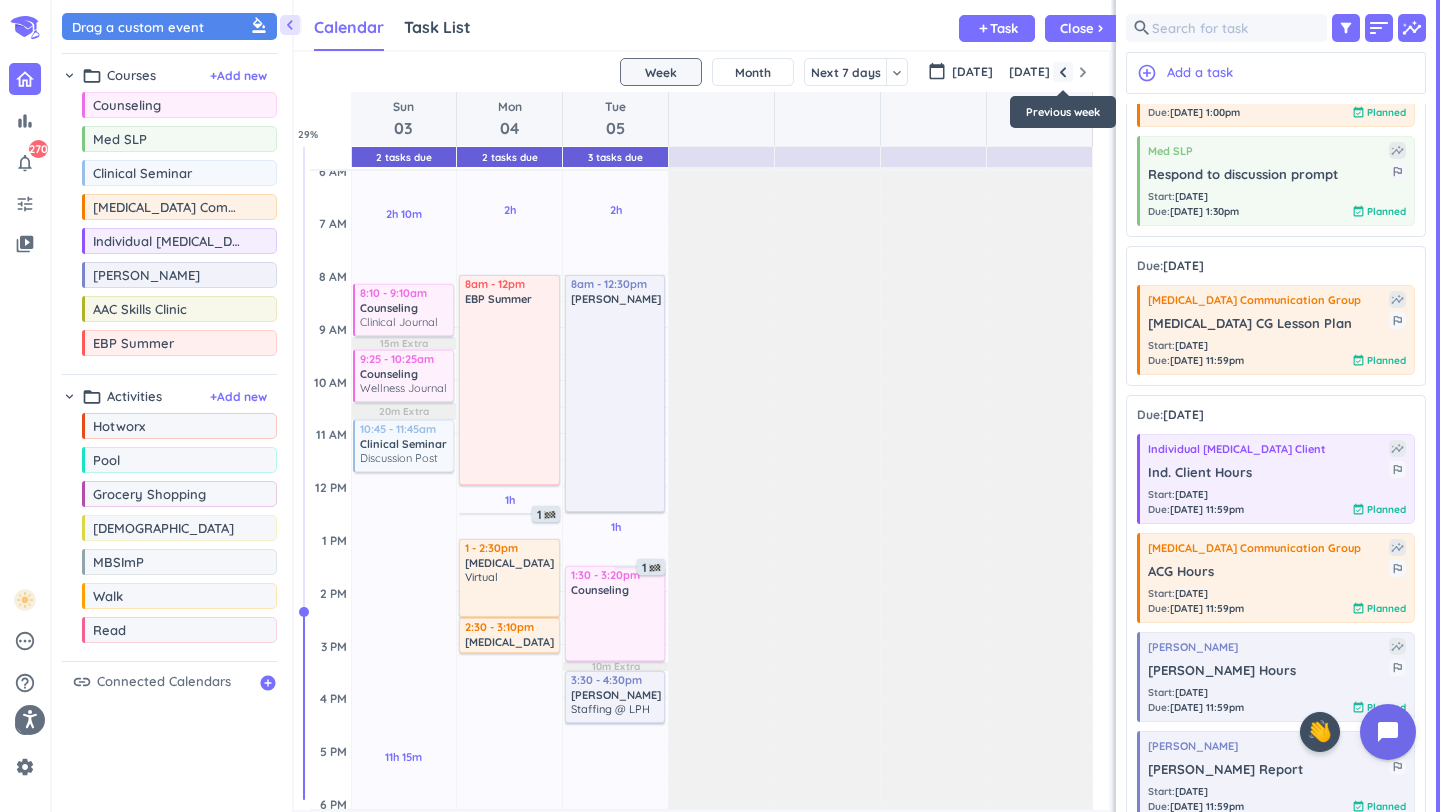 click at bounding box center (1063, 72) 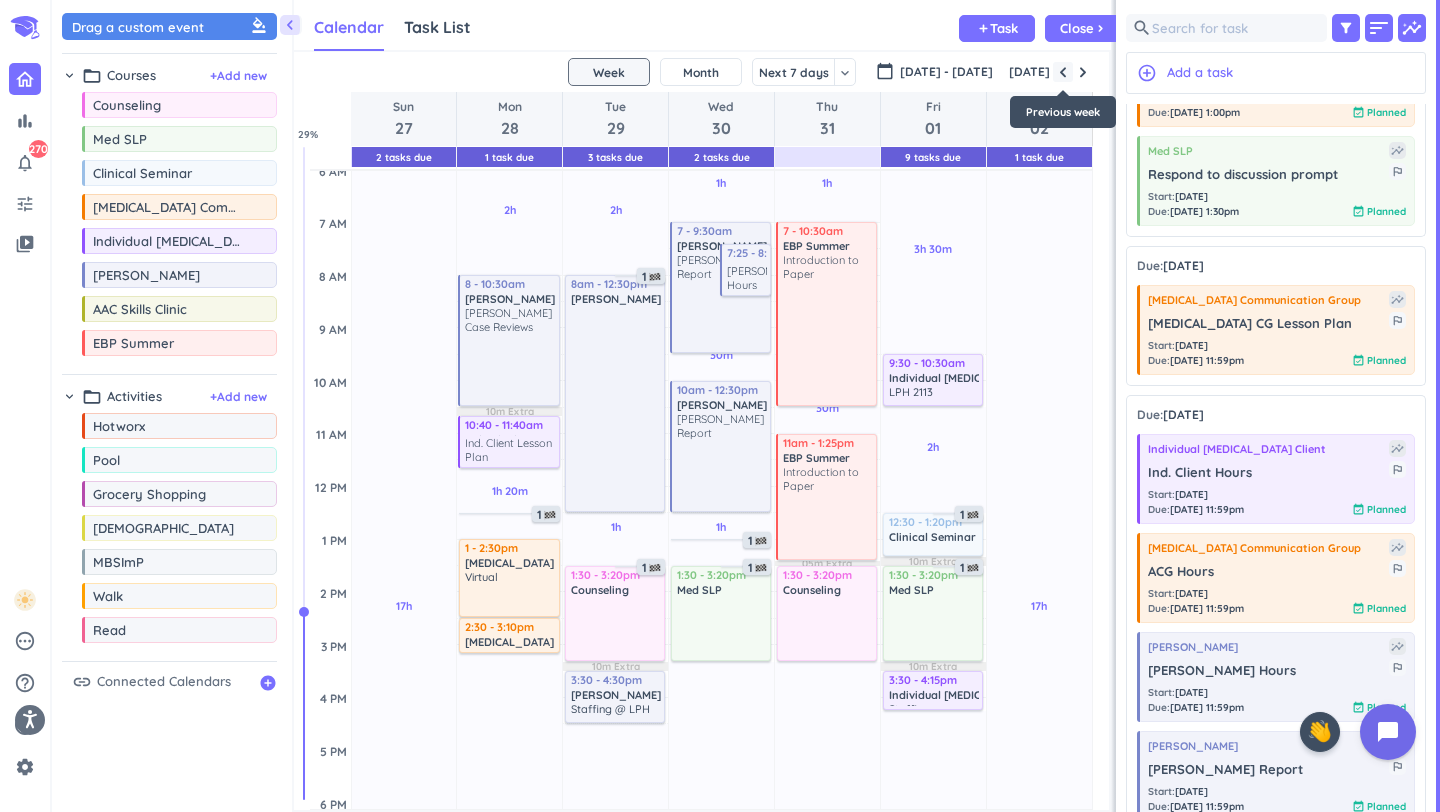 click at bounding box center (1063, 72) 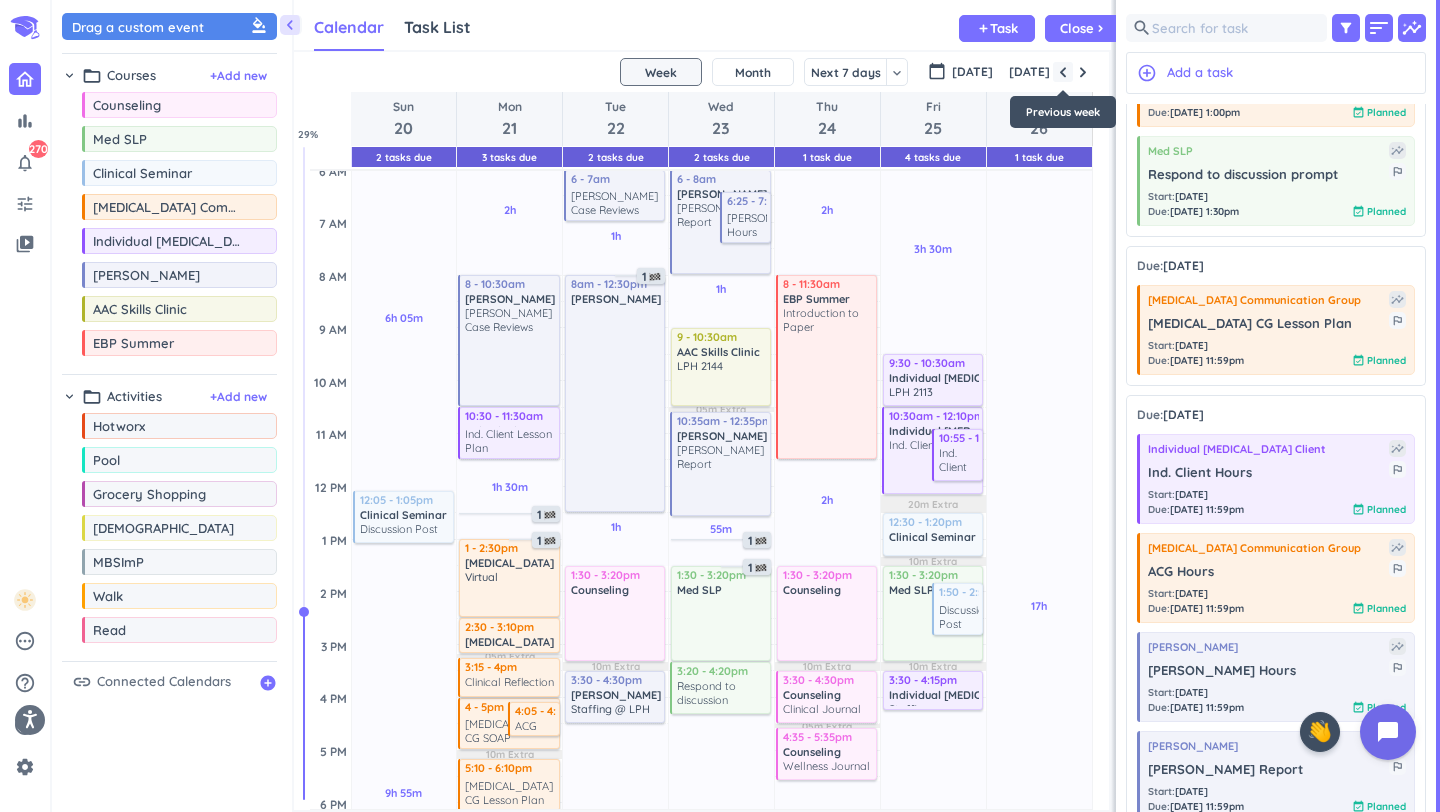 click at bounding box center [1063, 72] 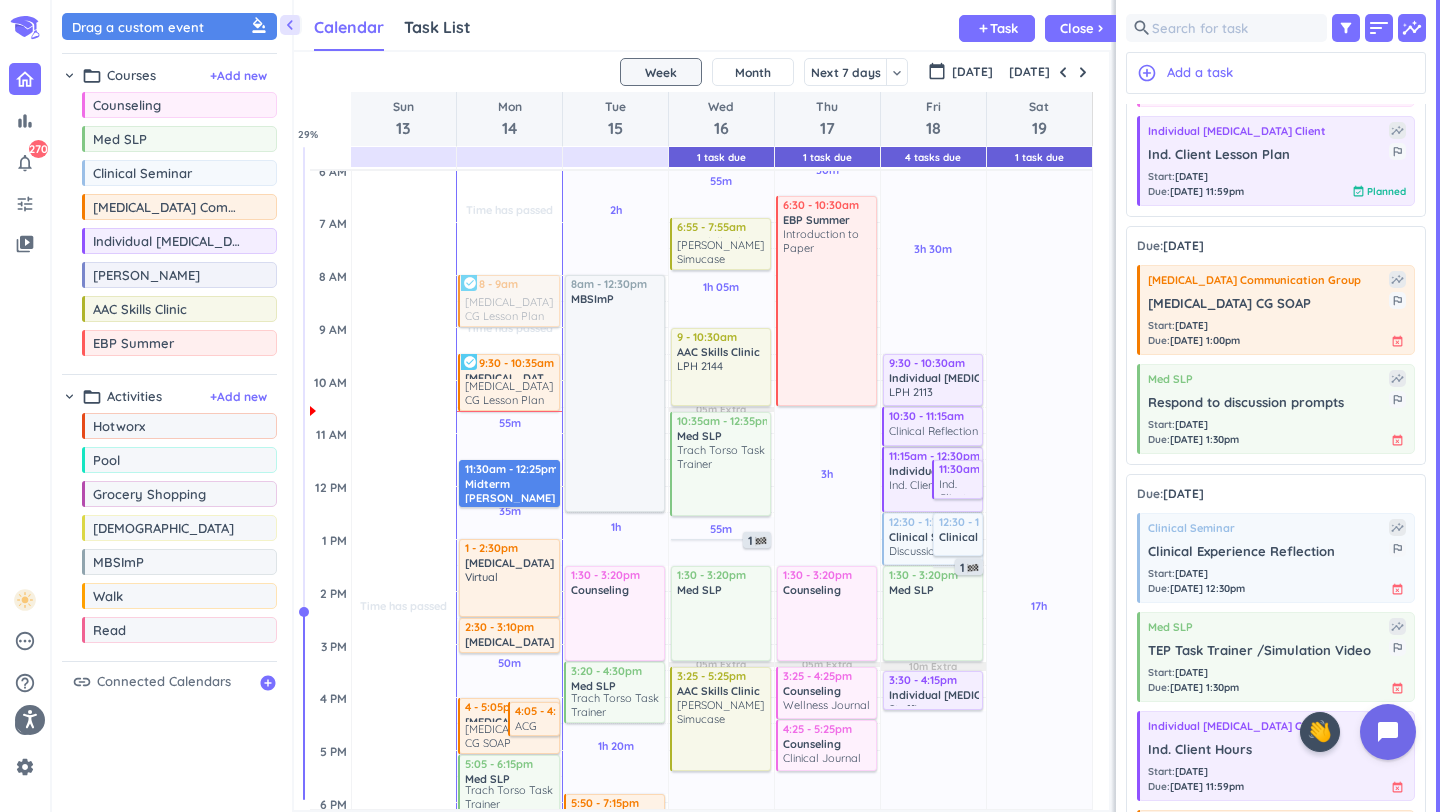 scroll, scrollTop: 3356, scrollLeft: 0, axis: vertical 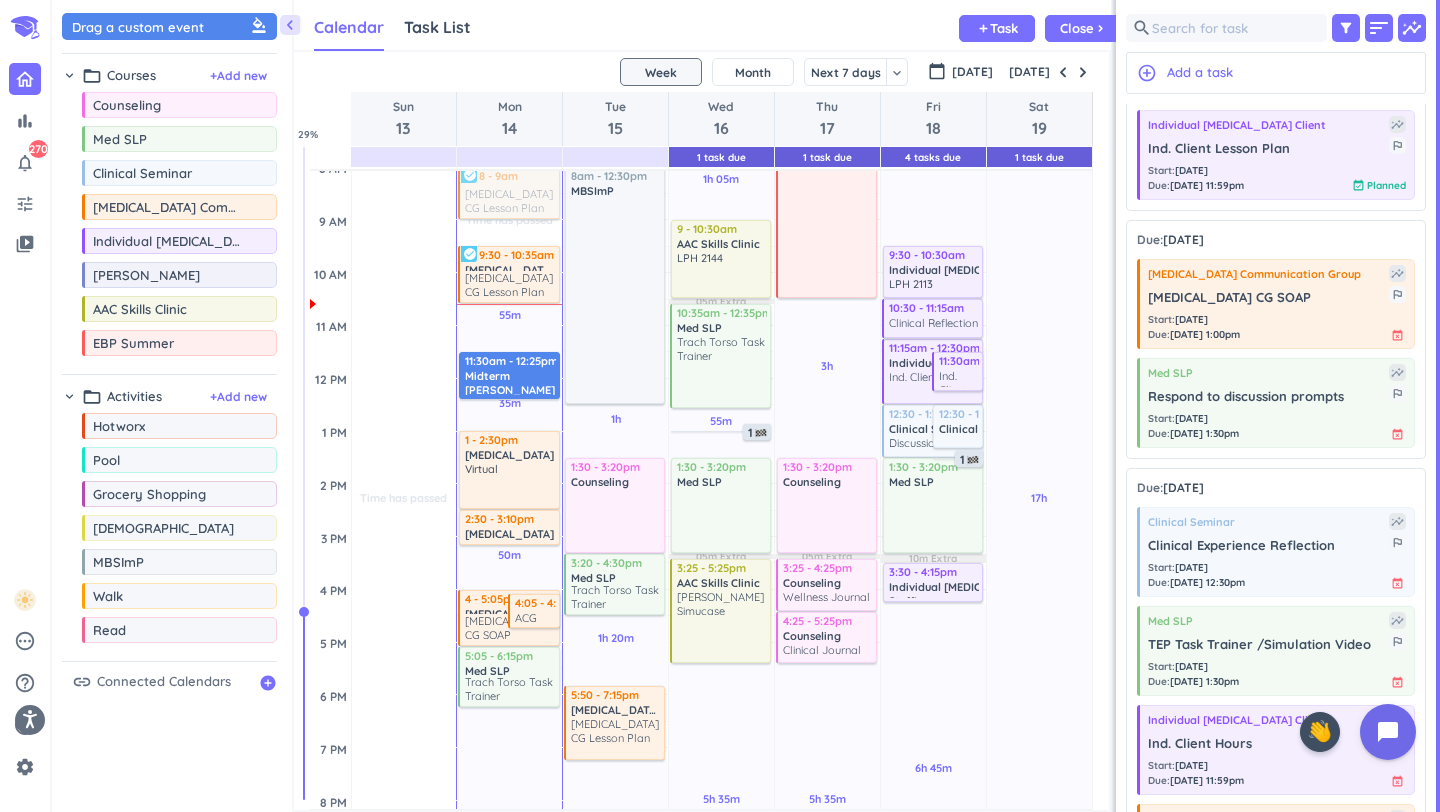 click on "Calendar Task List Calendar keyboard_arrow_down add Task Close chevron_right" at bounding box center (702, 25) 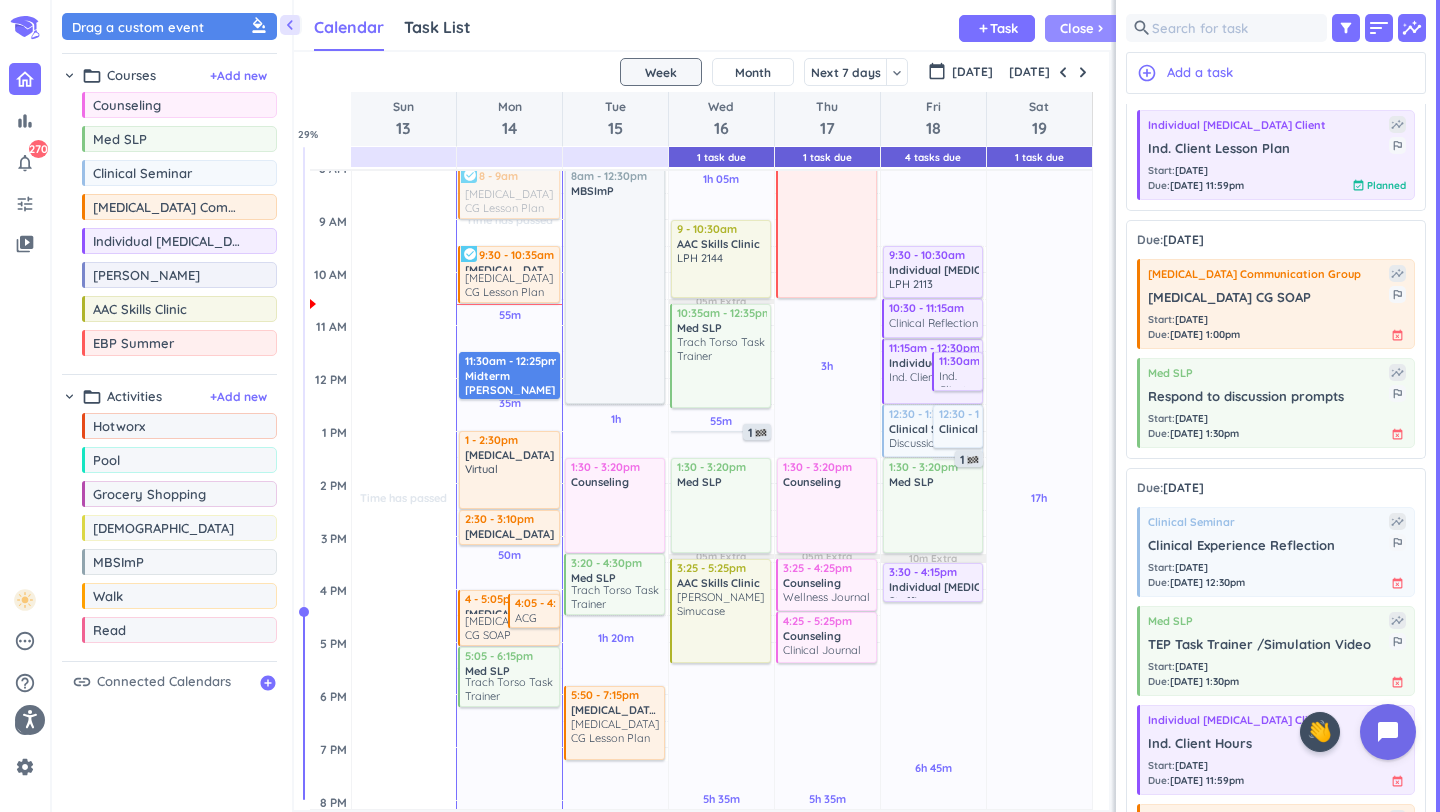 click on "Close" at bounding box center [1077, 28] 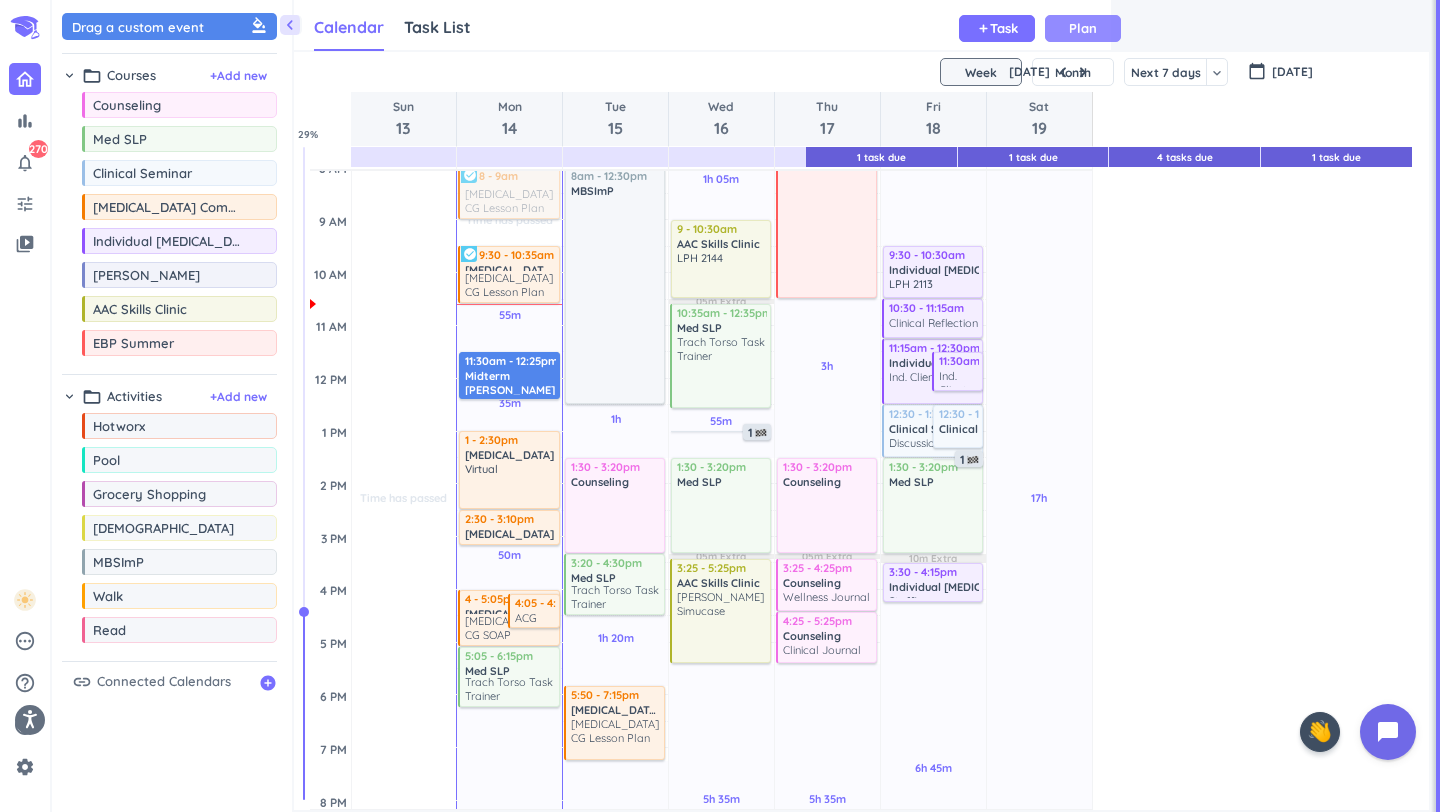 scroll, scrollTop: 1, scrollLeft: 0, axis: vertical 